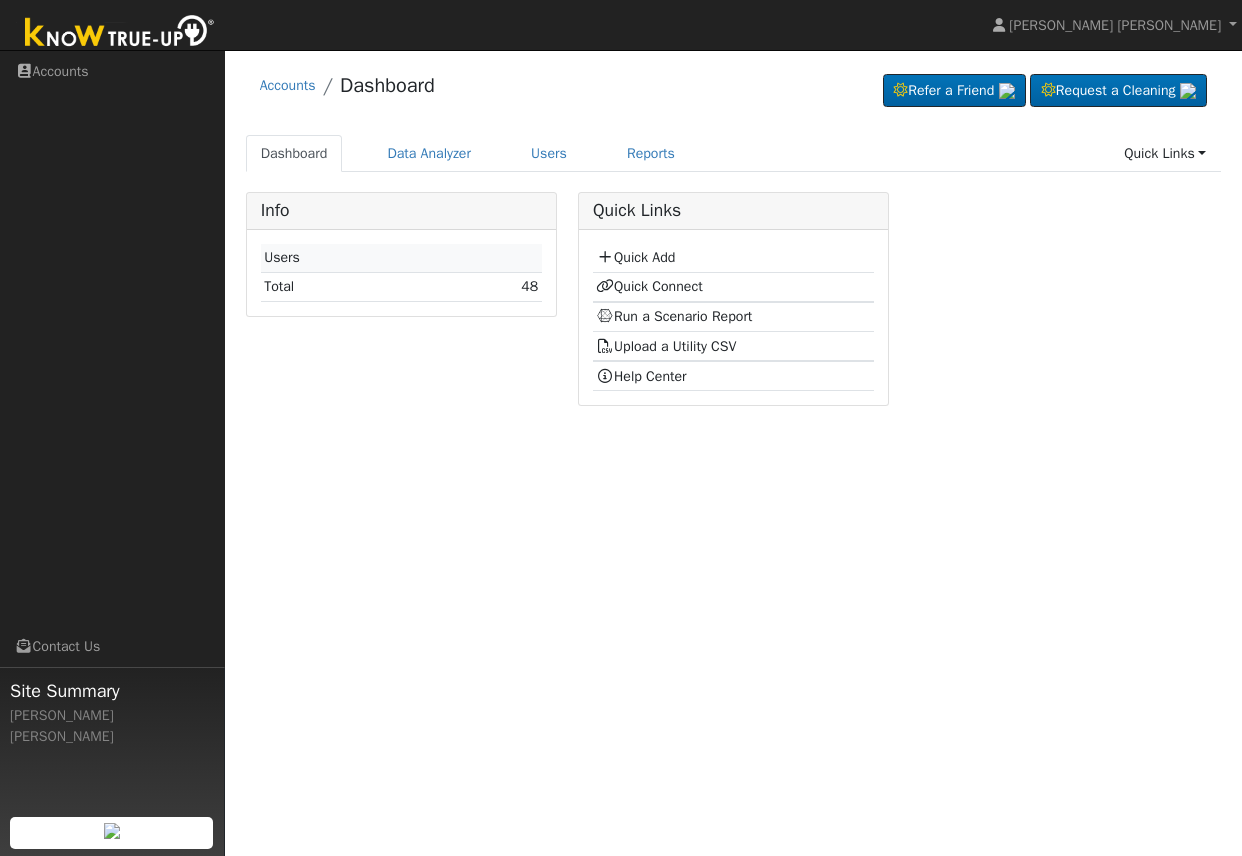 scroll, scrollTop: 0, scrollLeft: 0, axis: both 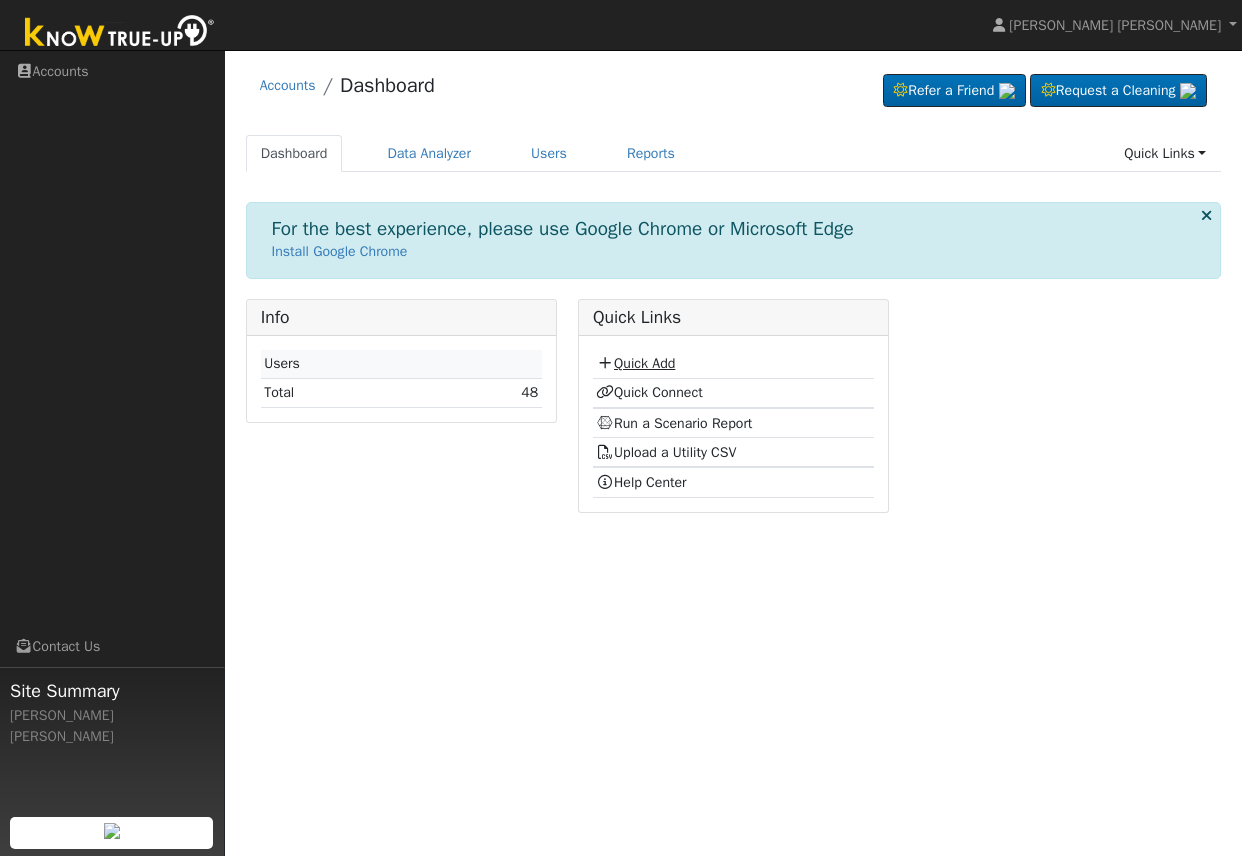 click on "Quick Add" at bounding box center (635, 363) 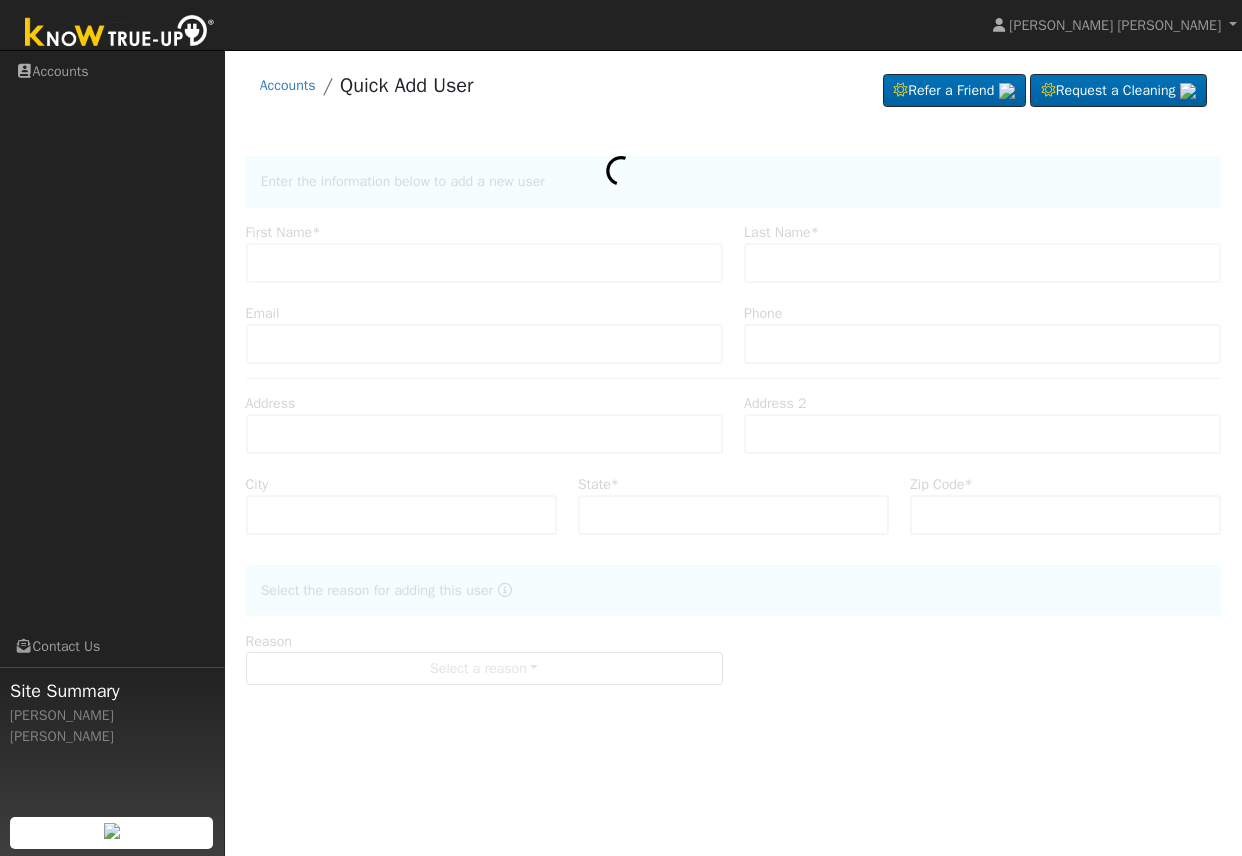 scroll, scrollTop: 0, scrollLeft: 0, axis: both 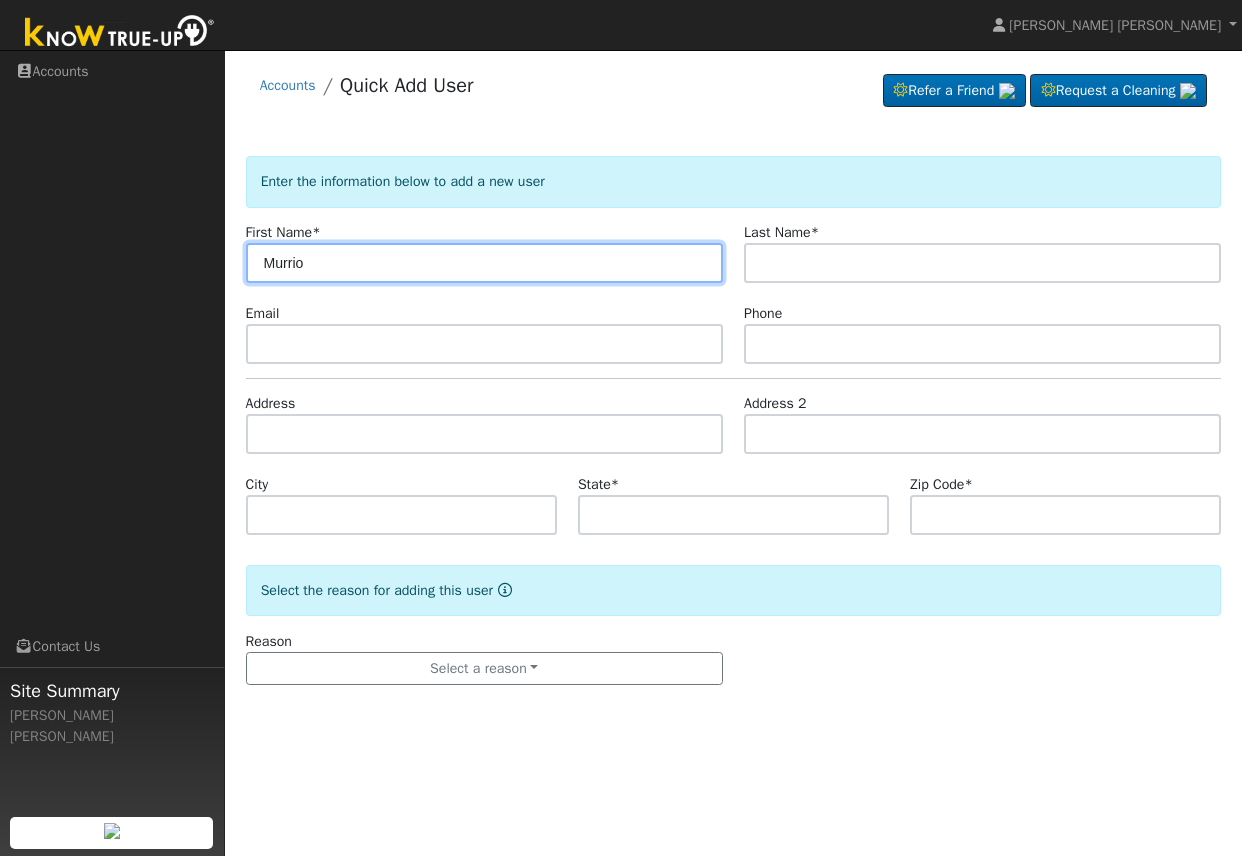 type on "Murrio" 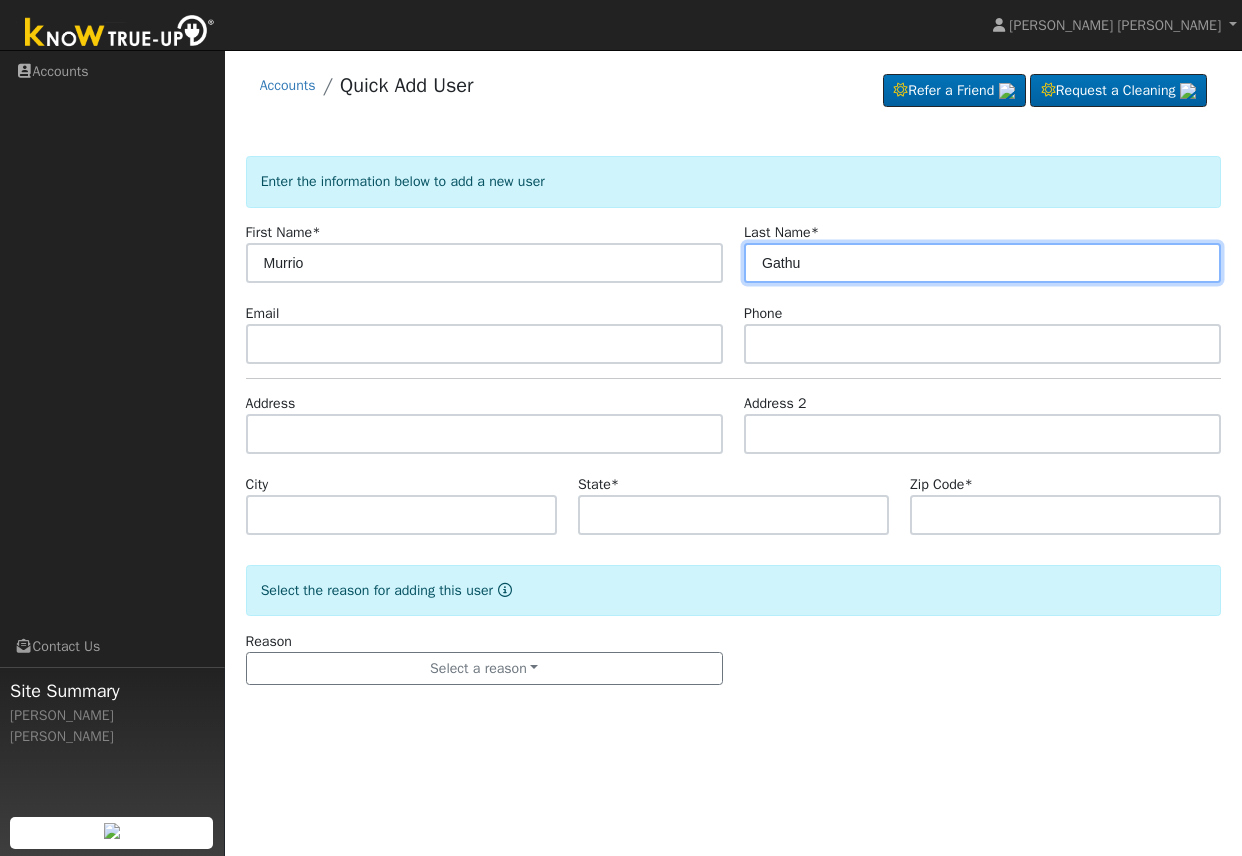 type on "Gathu" 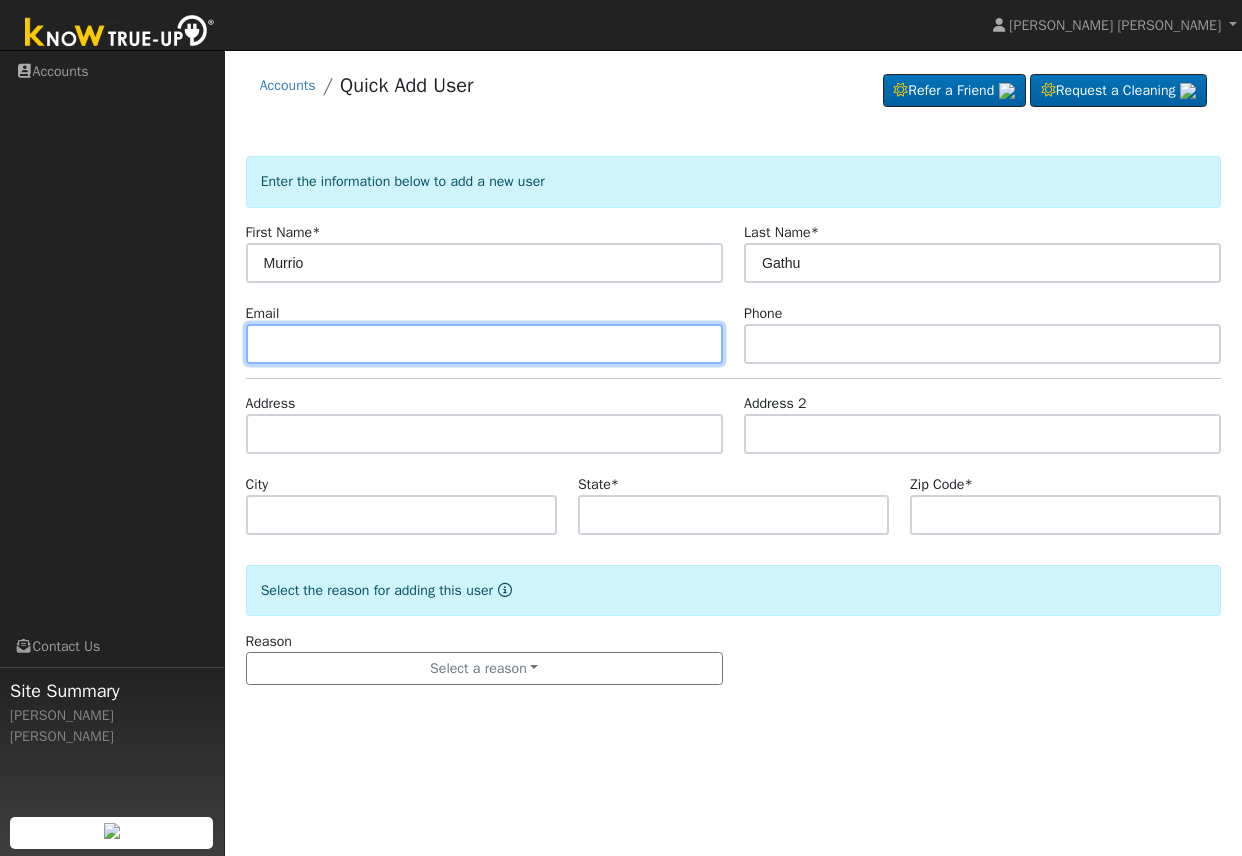 click at bounding box center (484, 344) 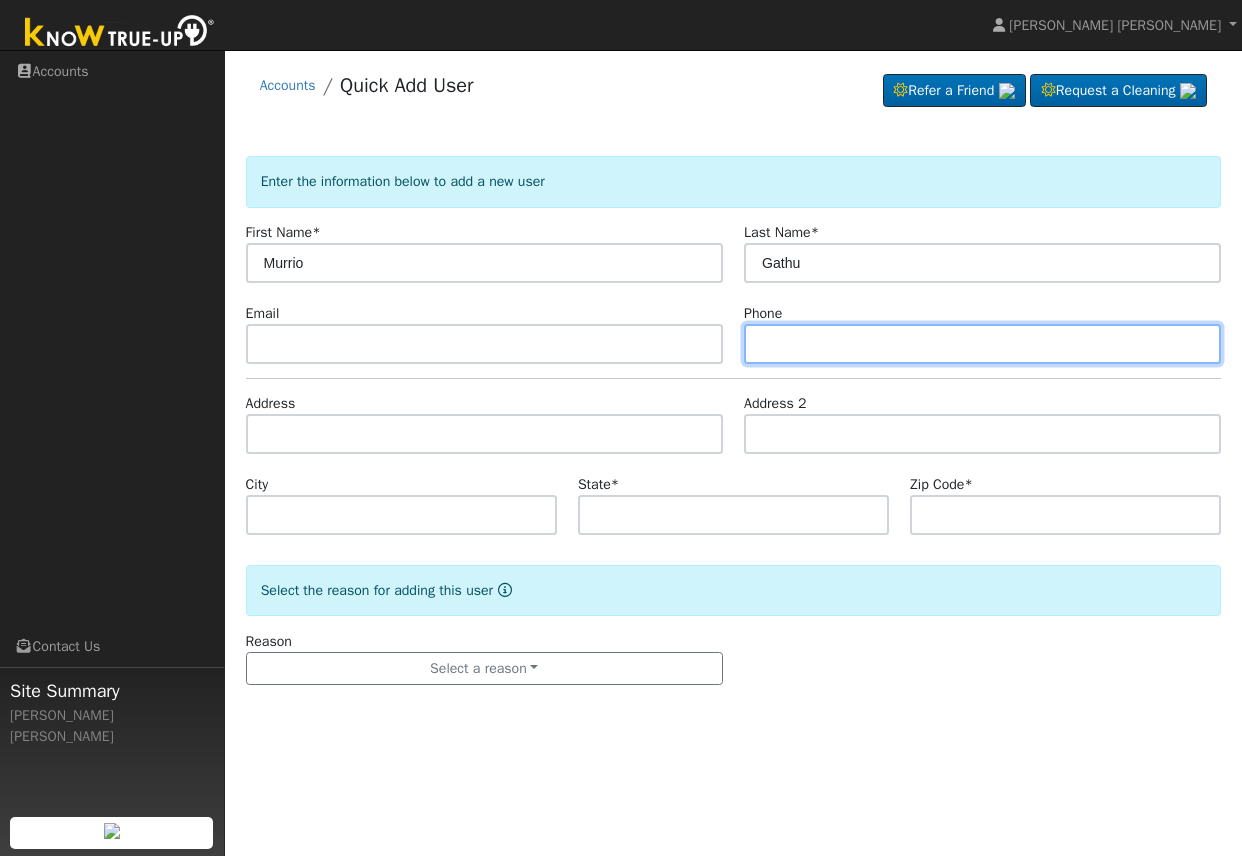 click at bounding box center [982, 344] 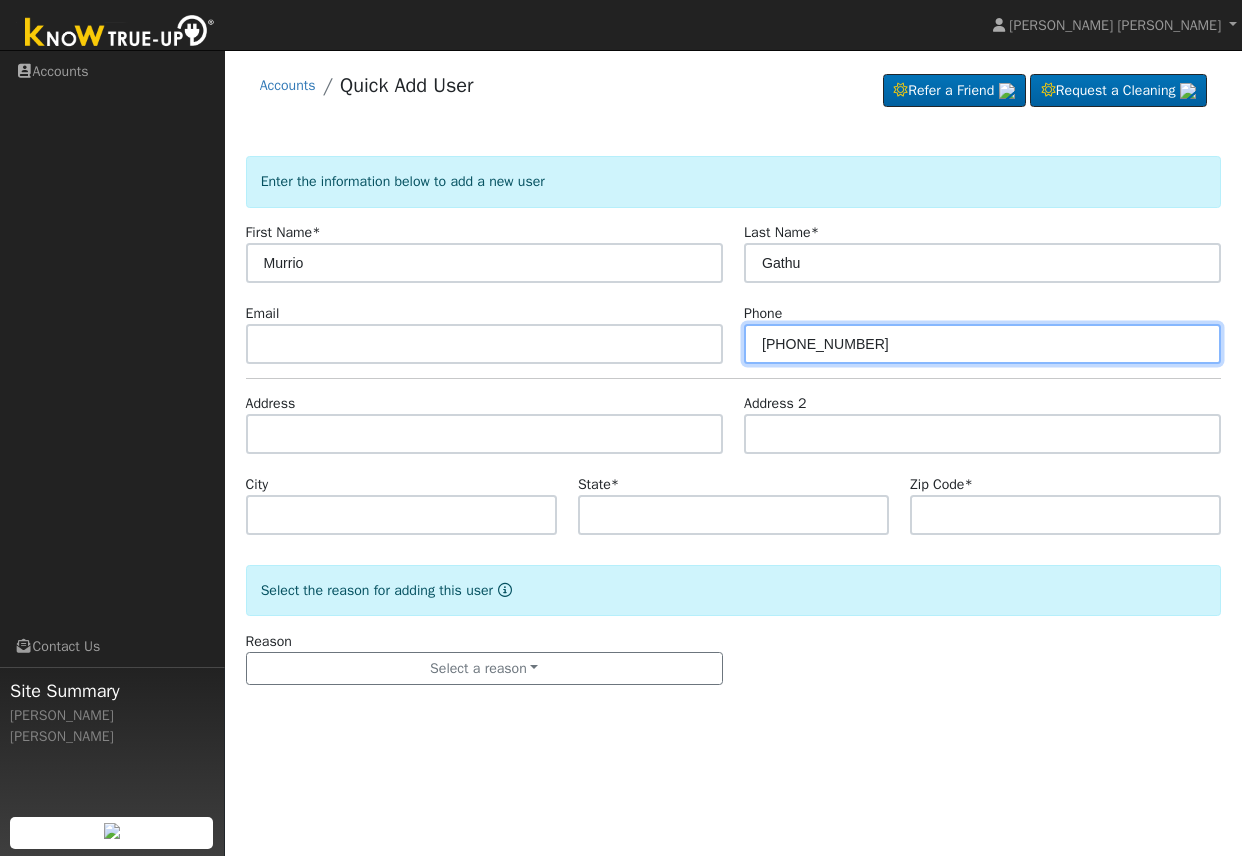 type on "925-878-5517" 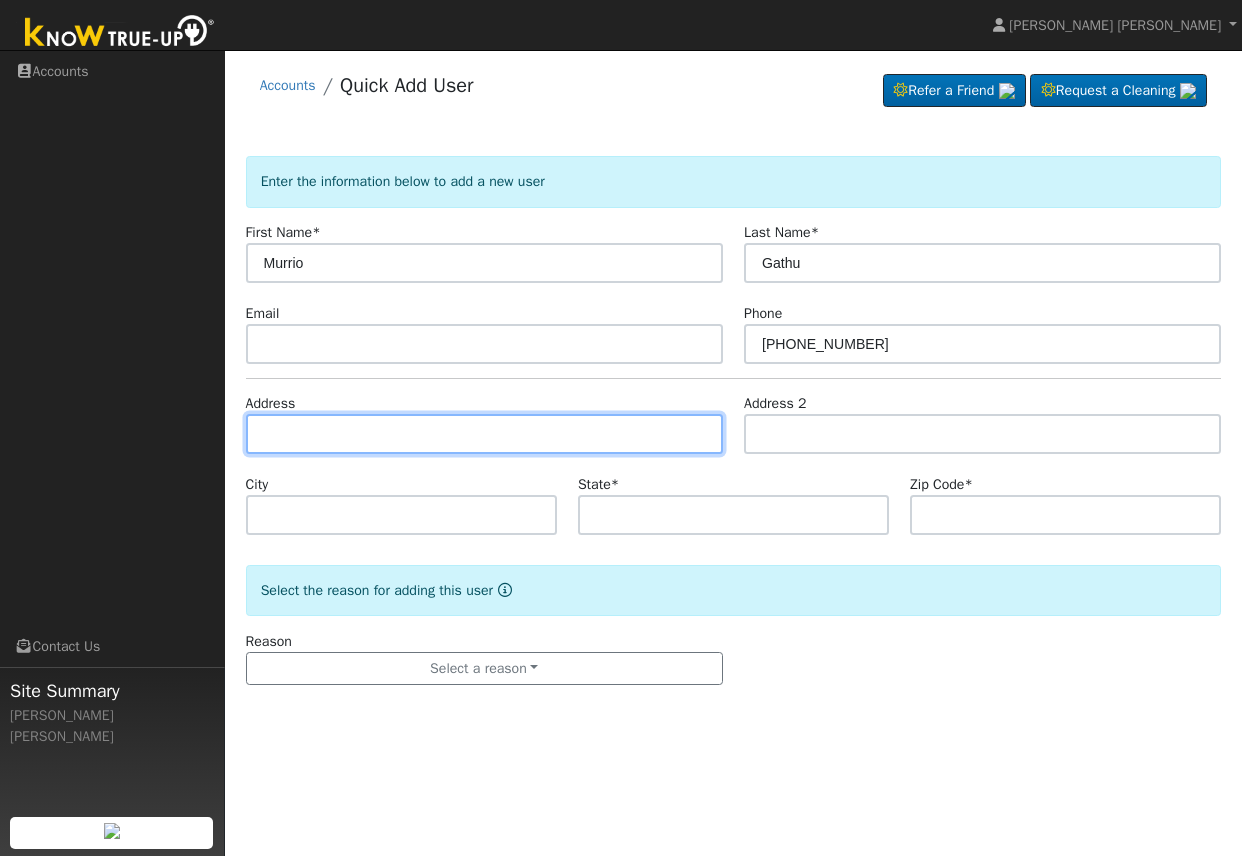 click at bounding box center (484, 434) 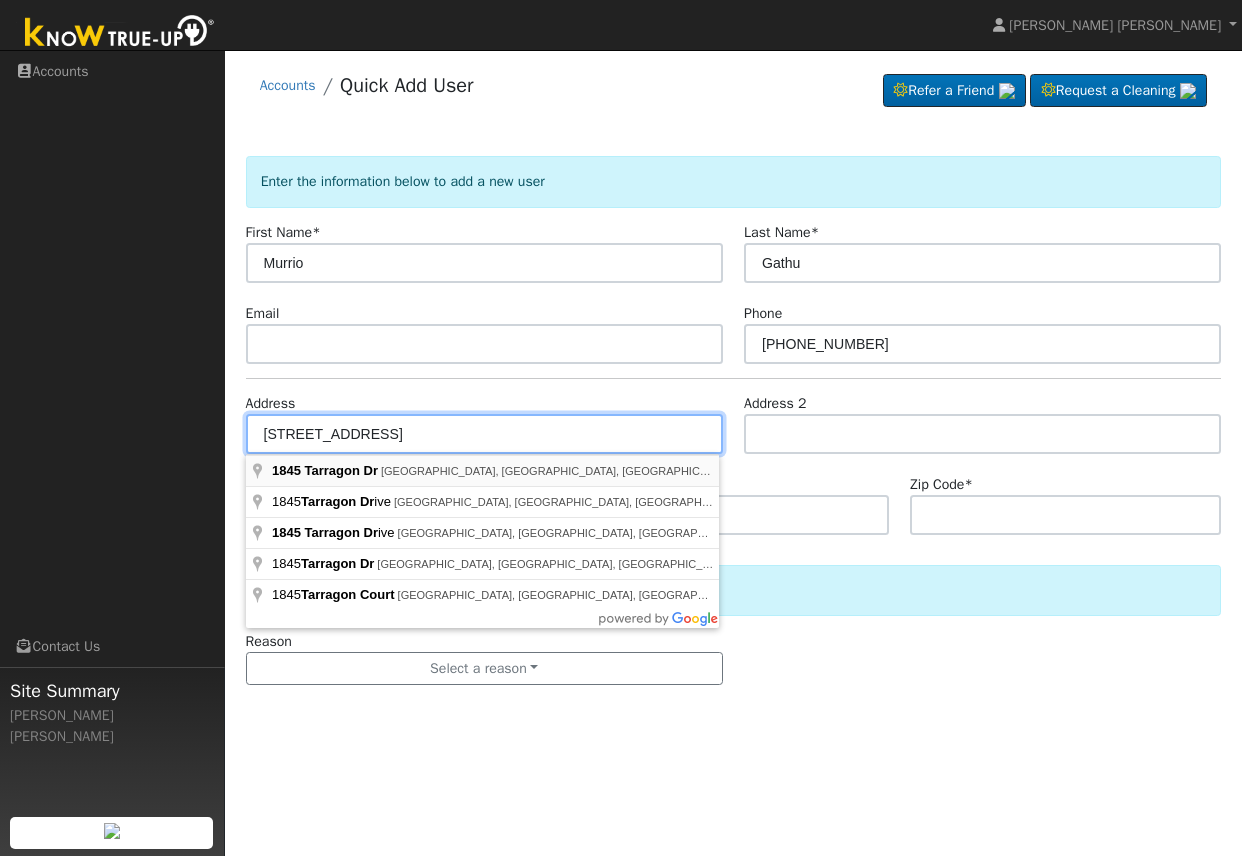 type on "1845 Tarragon Drive" 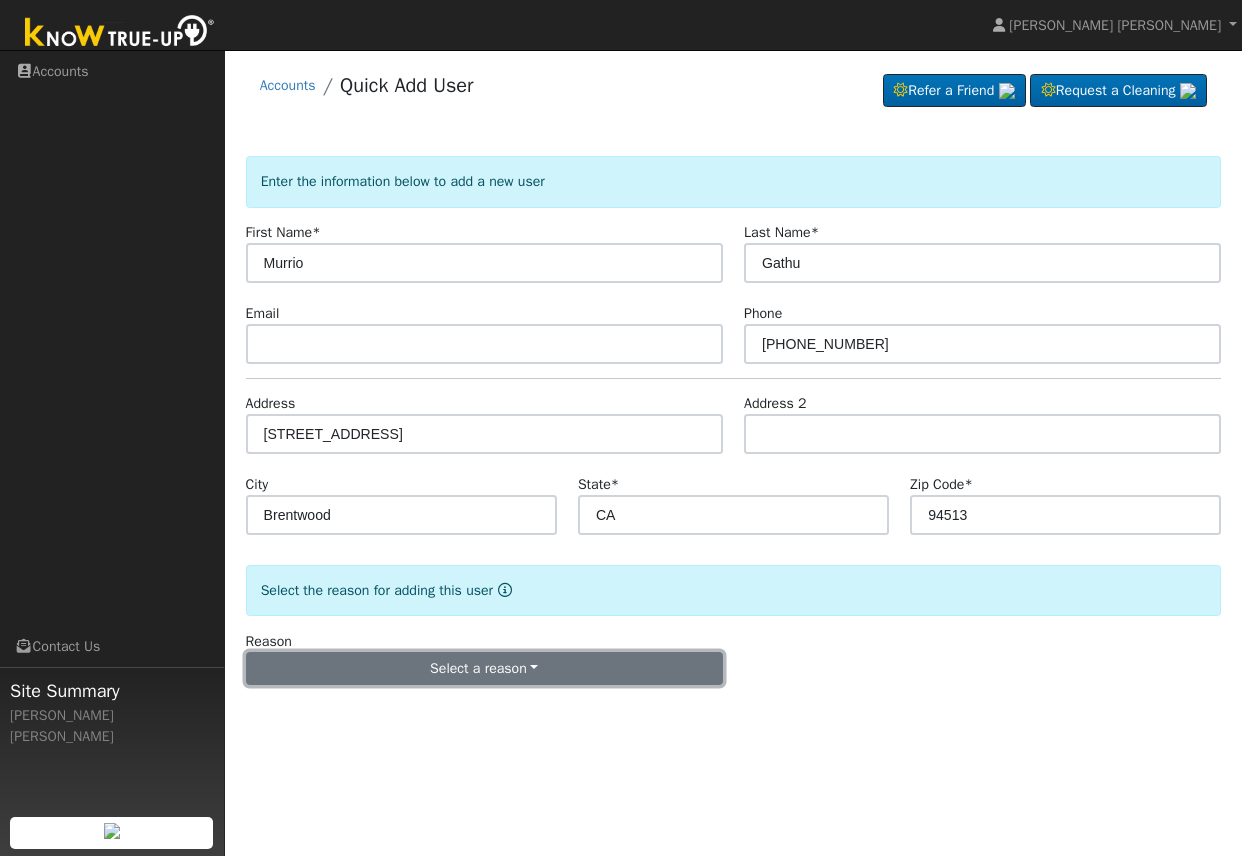 click on "Select a reason" at bounding box center [484, 669] 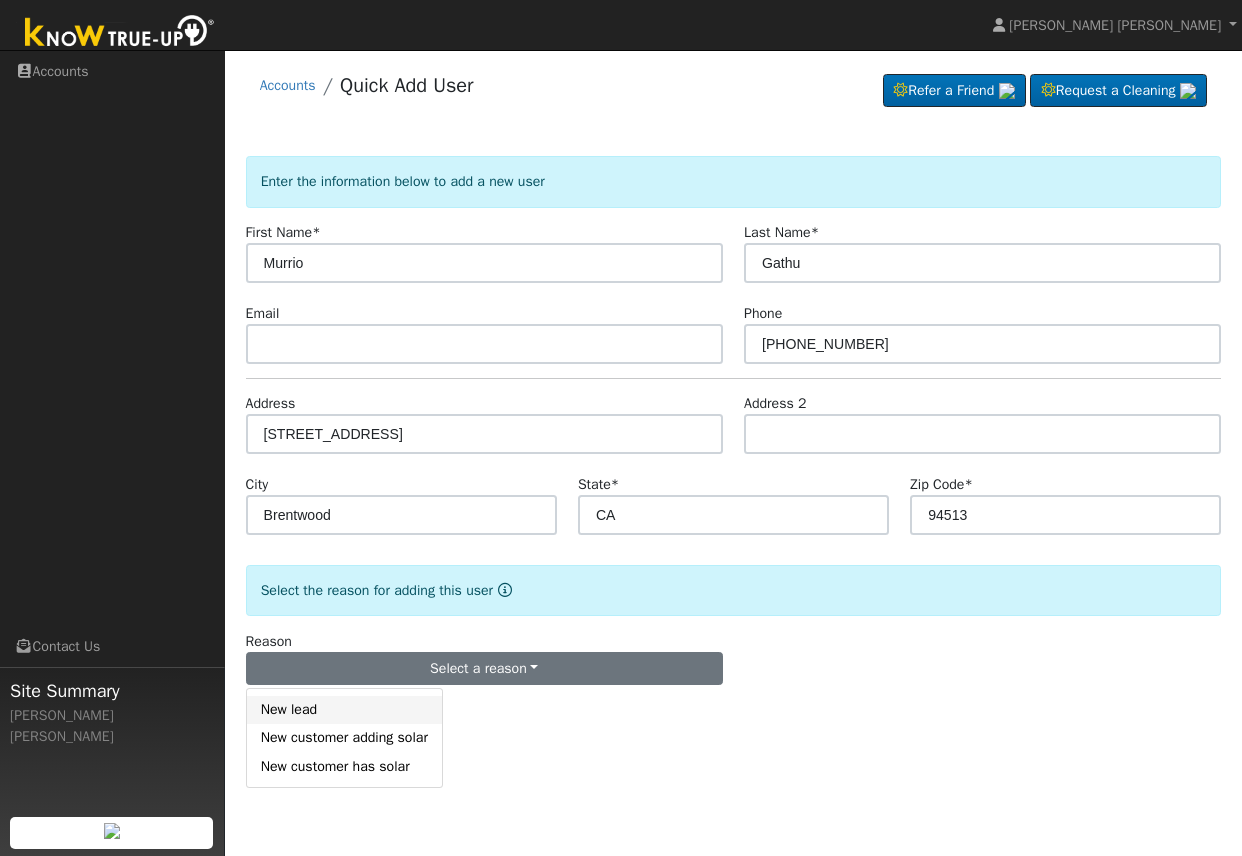 click on "New lead" at bounding box center [344, 710] 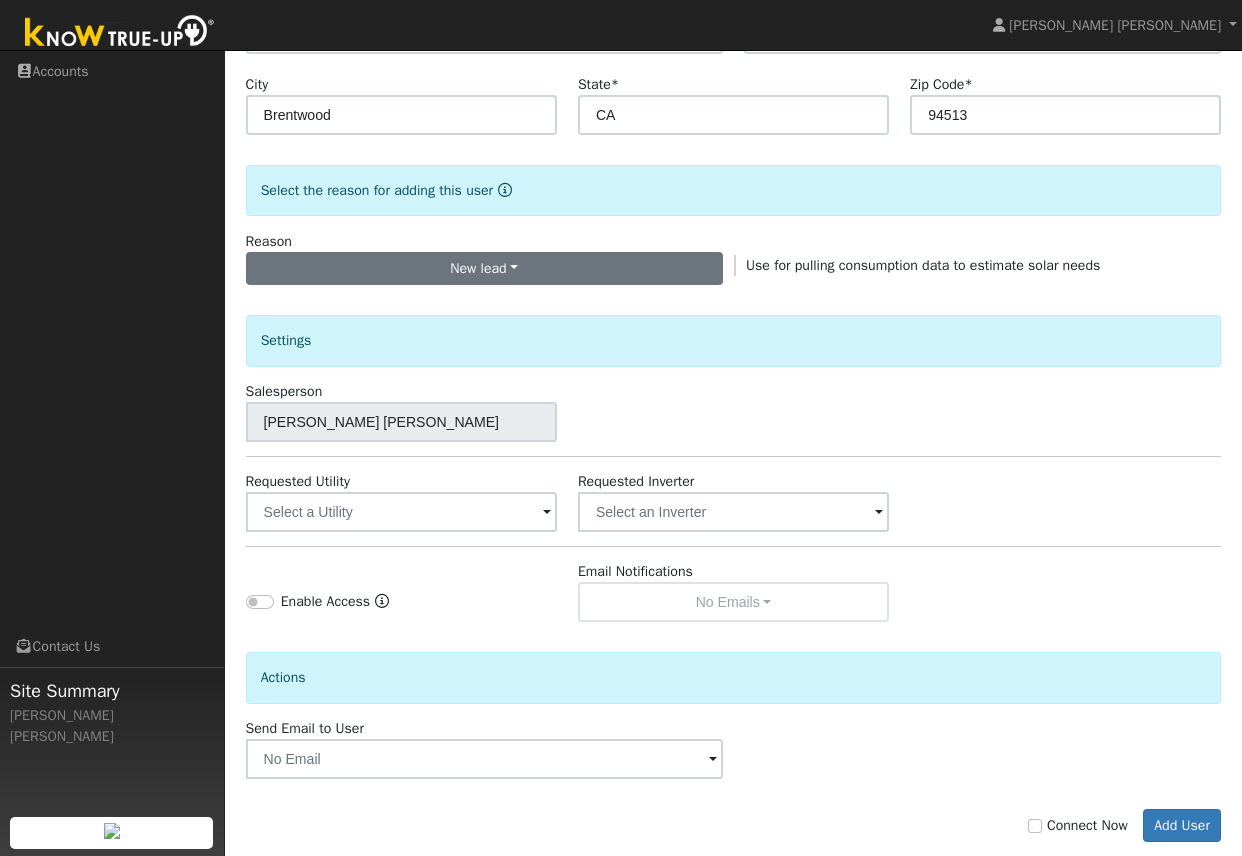 scroll, scrollTop: 437, scrollLeft: 0, axis: vertical 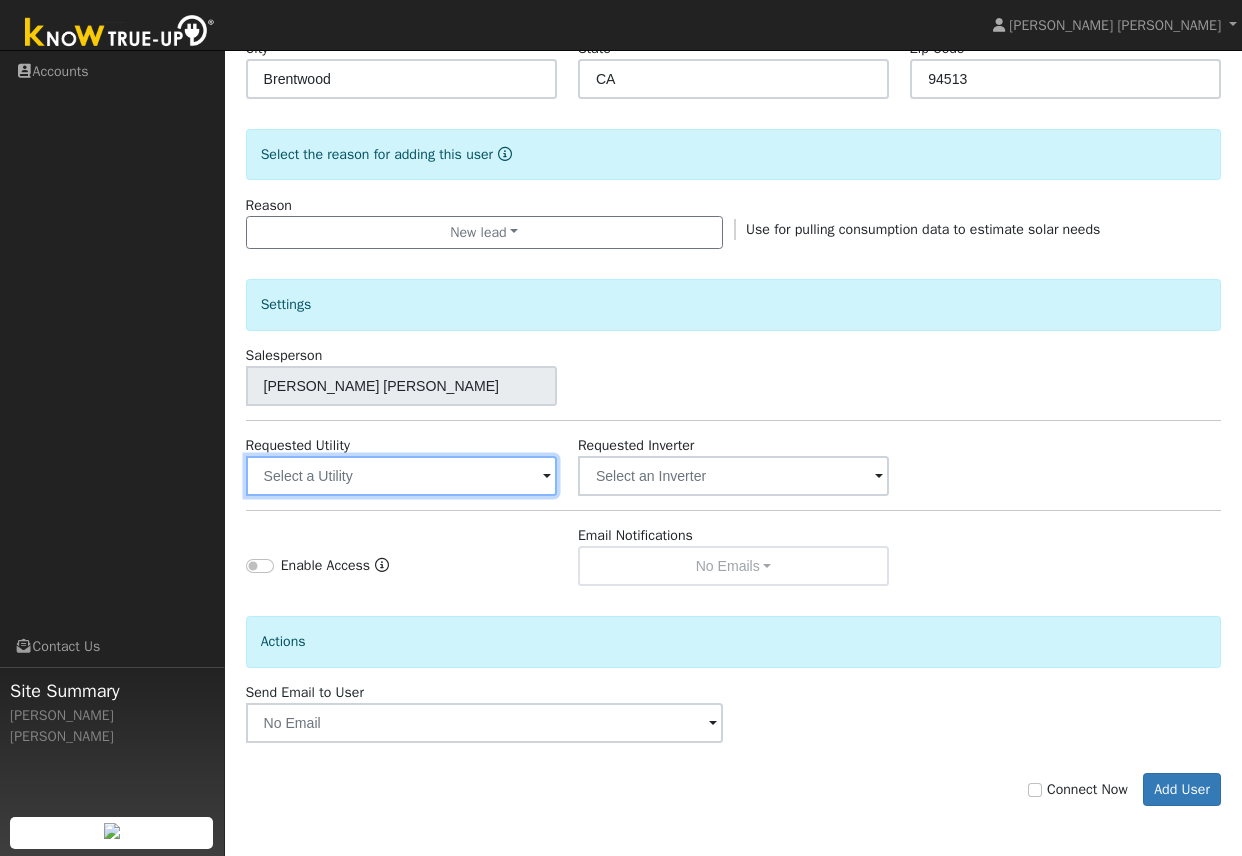 click at bounding box center (401, 476) 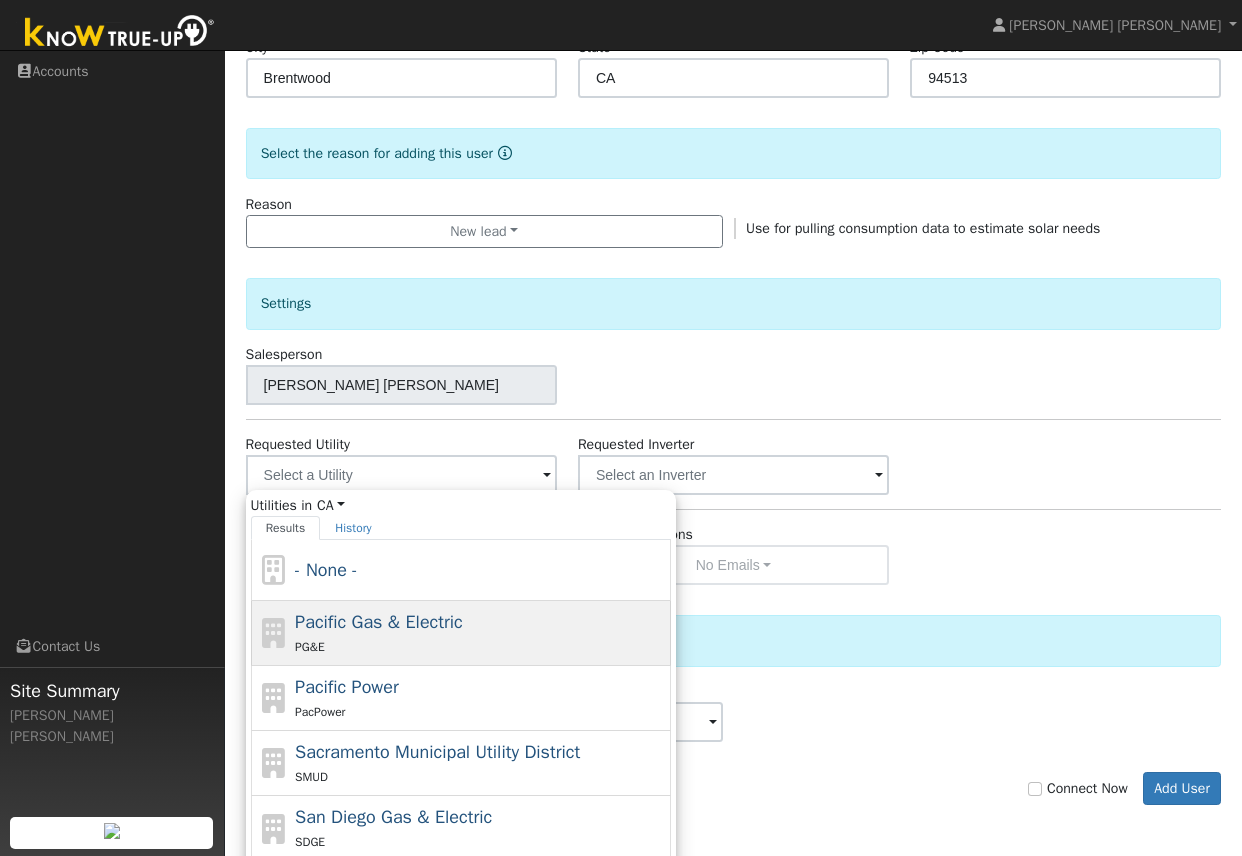 click on "Pacific Gas & Electric" at bounding box center (379, 622) 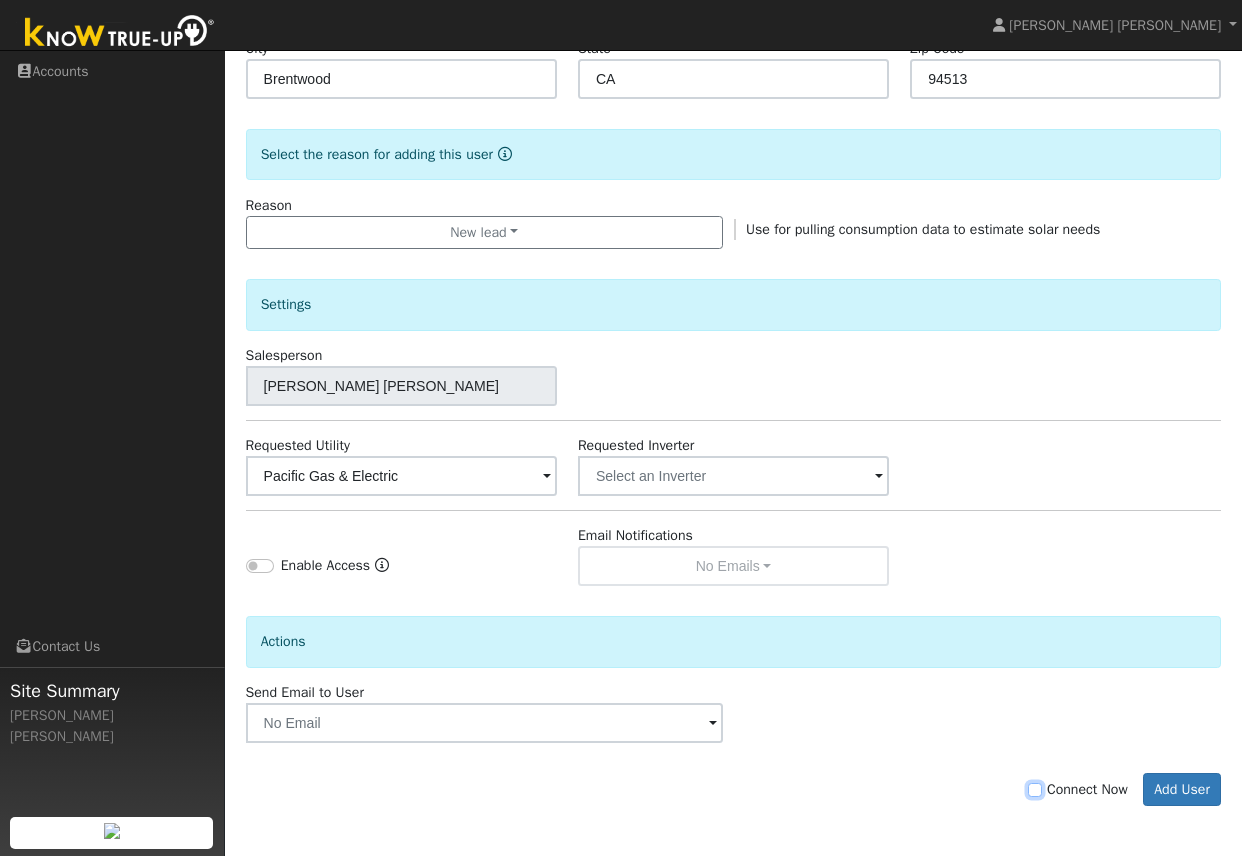 click on "Connect Now" at bounding box center [1035, 790] 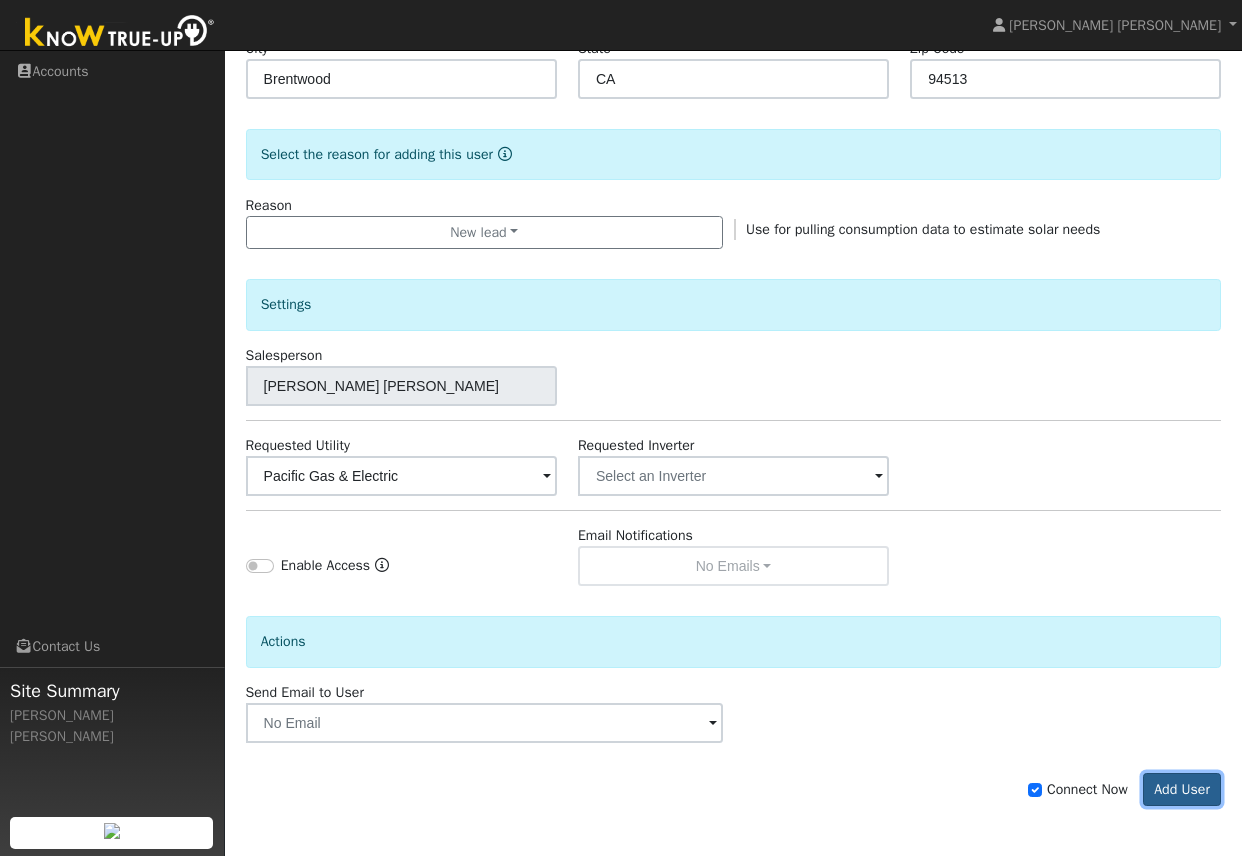 click on "Add User" at bounding box center (1182, 790) 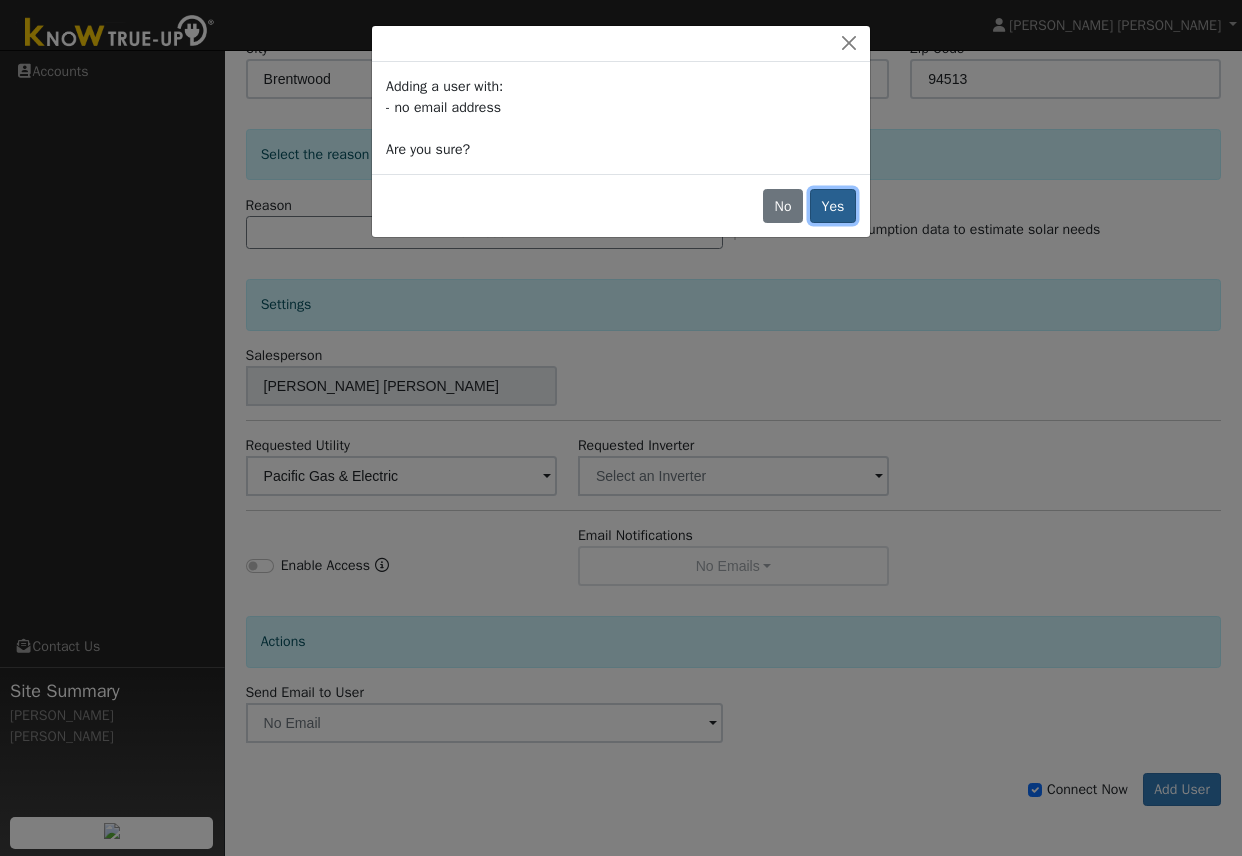 click on "Yes" at bounding box center (833, 206) 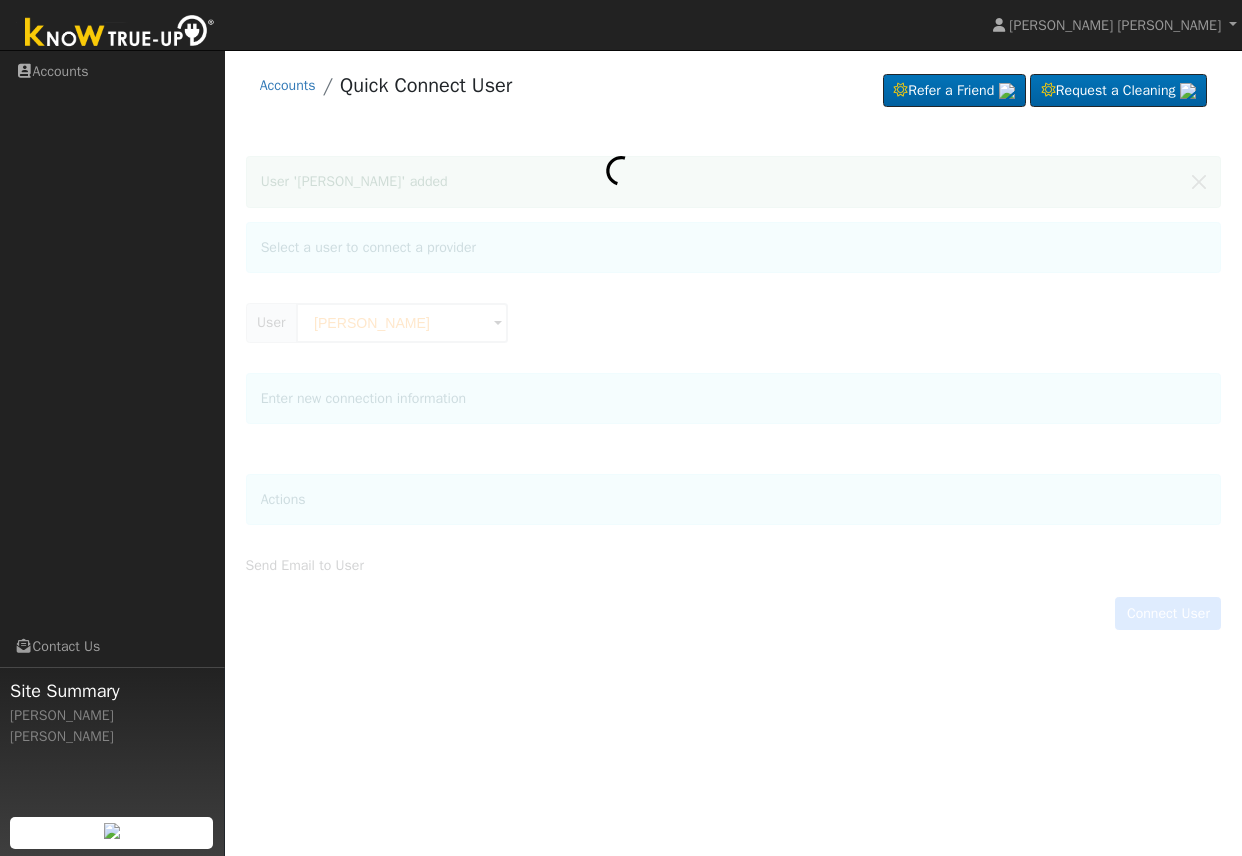 scroll, scrollTop: 0, scrollLeft: 0, axis: both 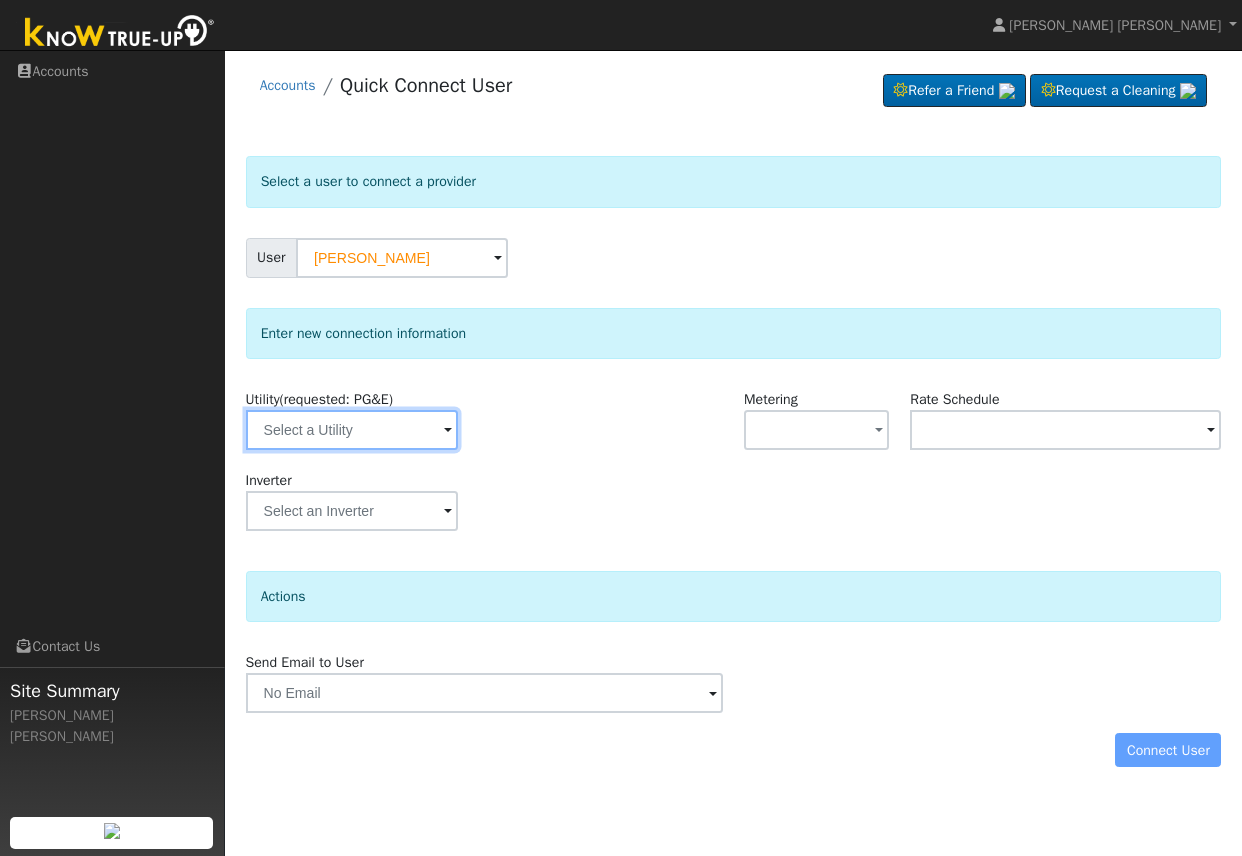 click at bounding box center (352, 430) 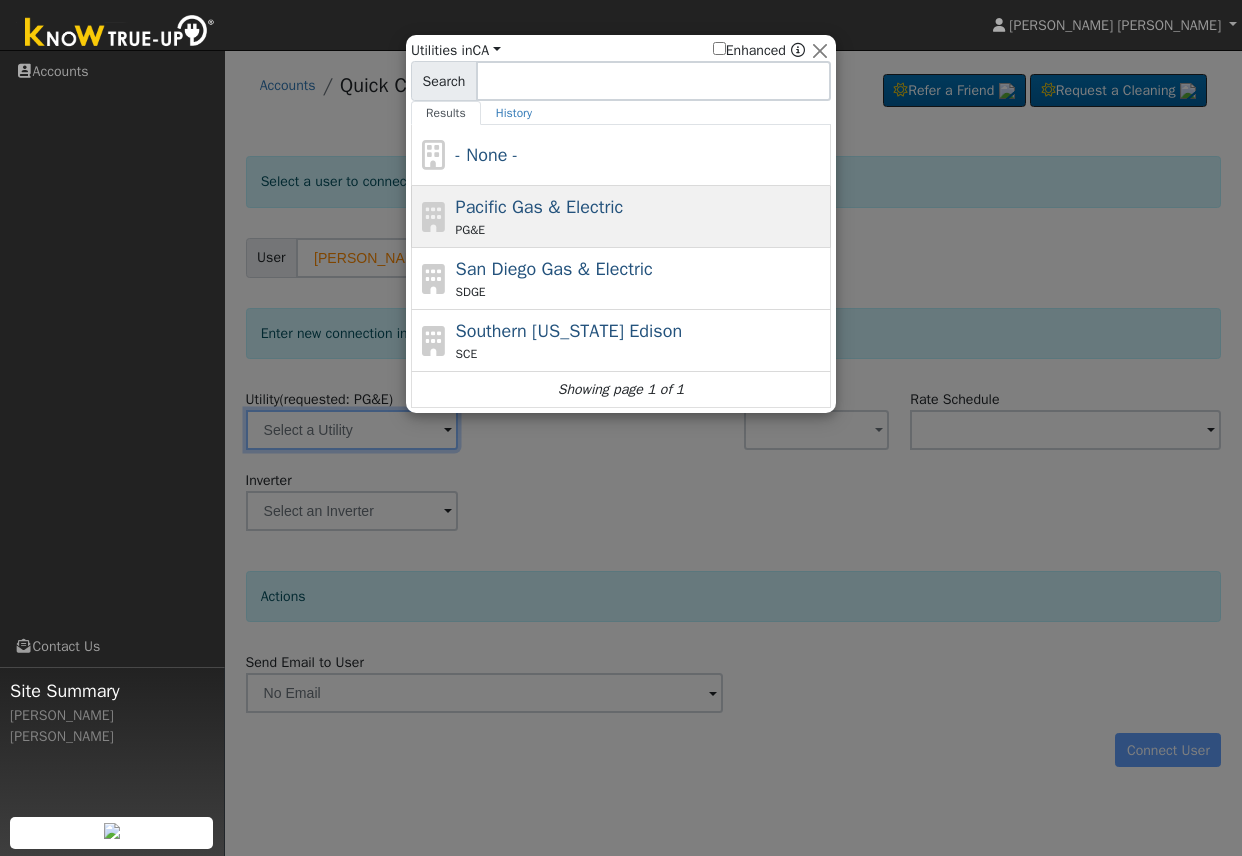 click on "Pacific Gas & Electric" at bounding box center (540, 207) 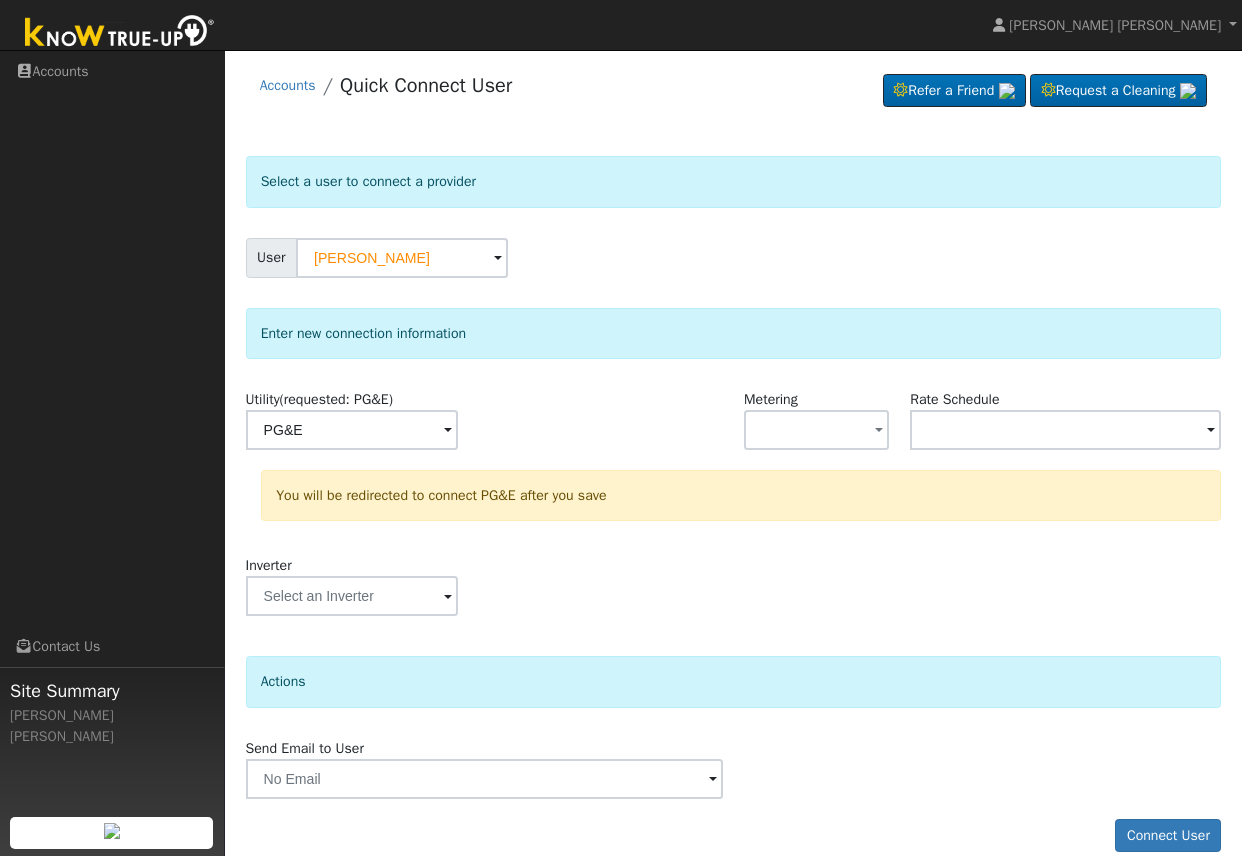 scroll, scrollTop: 27, scrollLeft: 0, axis: vertical 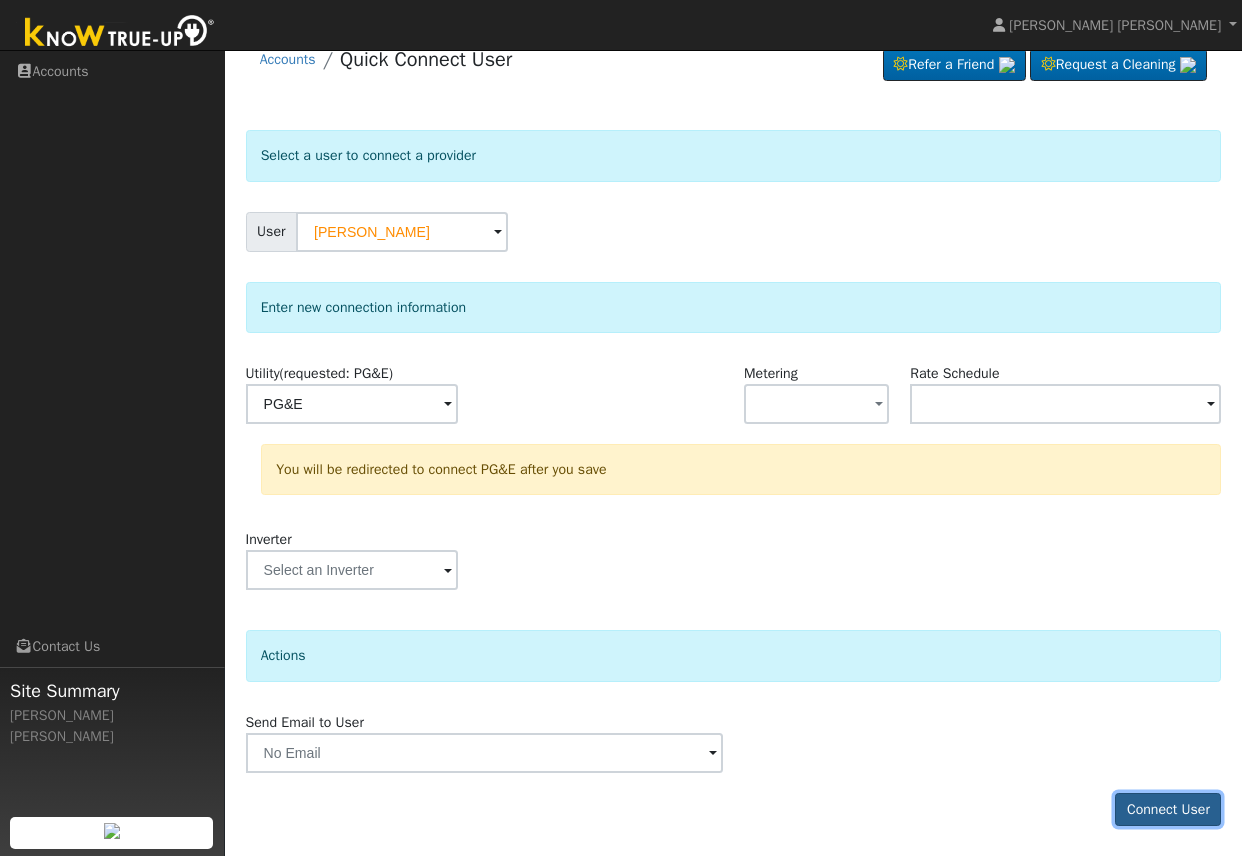 click on "Connect User" at bounding box center (1168, 810) 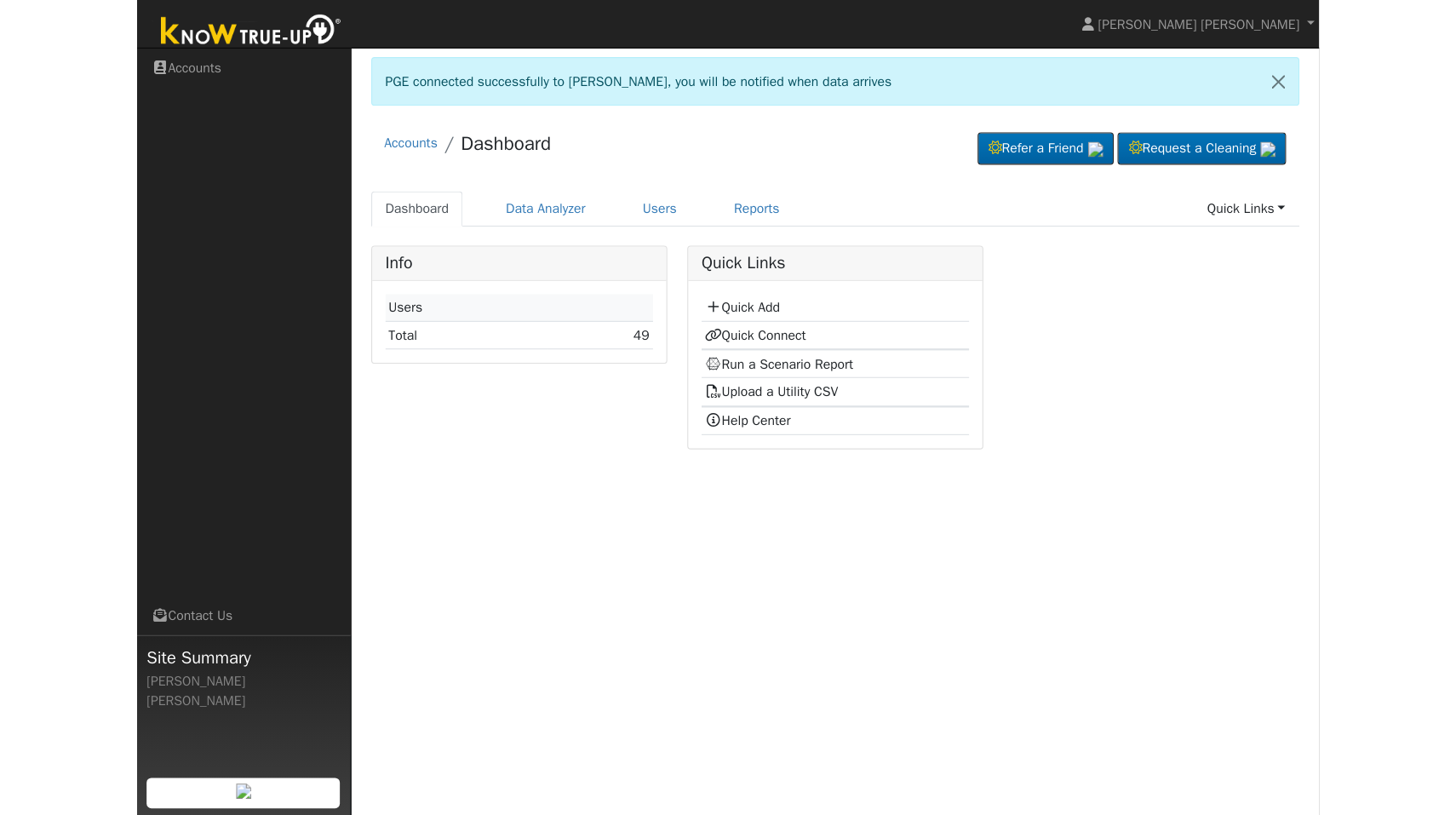 scroll, scrollTop: 0, scrollLeft: 0, axis: both 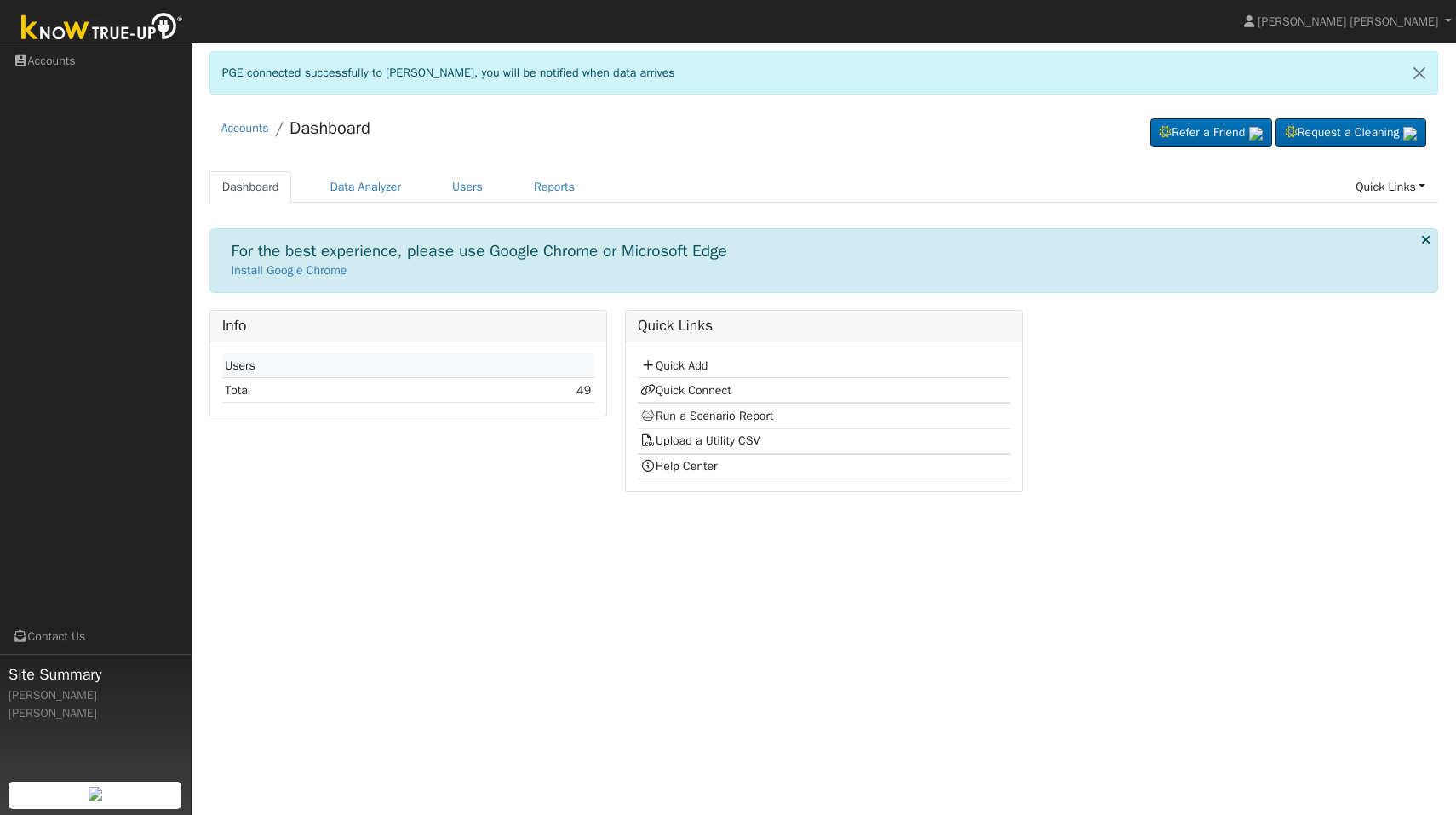 click at bounding box center [1425, 239] 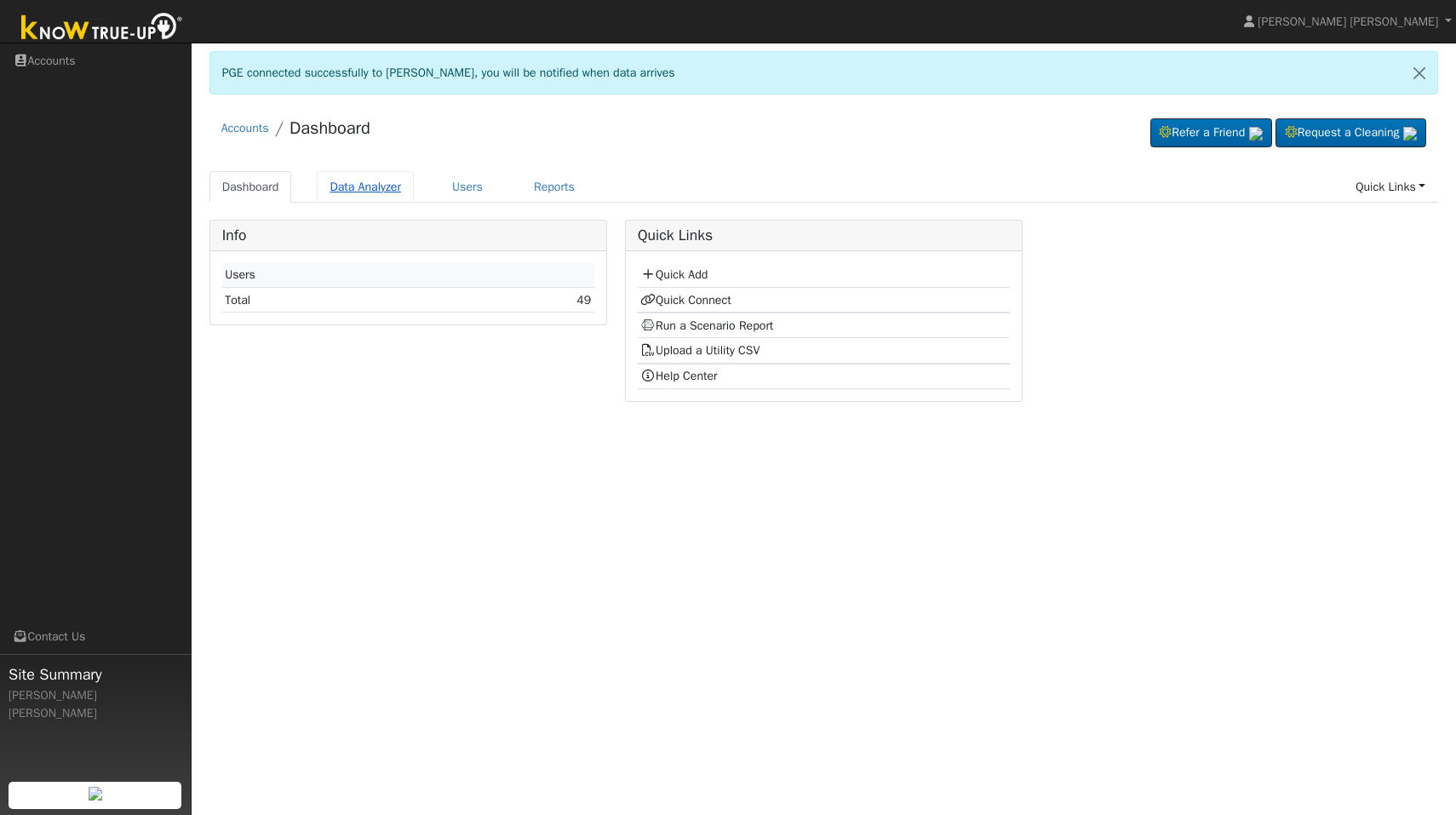 click on "Data Analyzer" at bounding box center (365, 187) 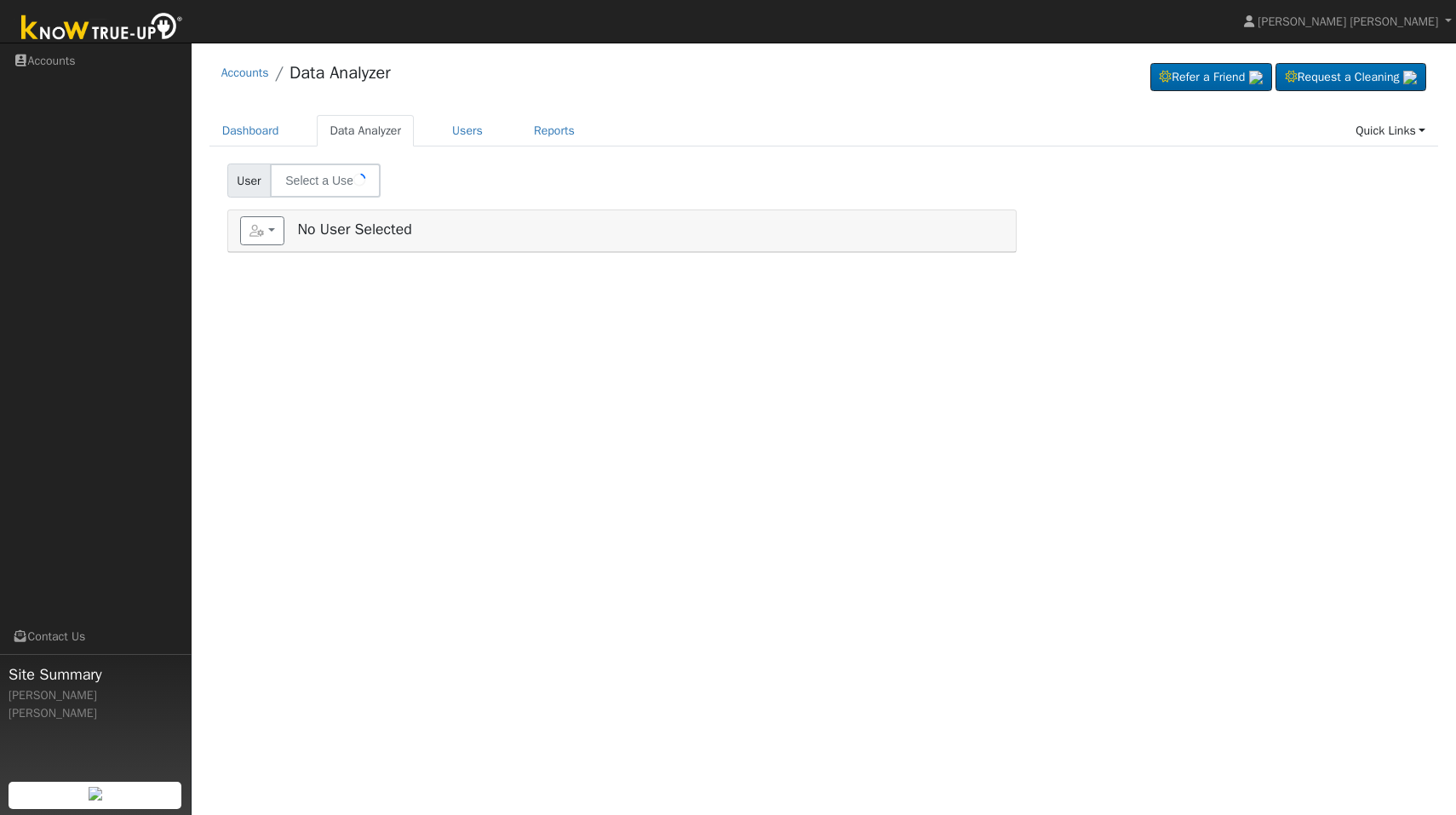 scroll, scrollTop: 0, scrollLeft: 0, axis: both 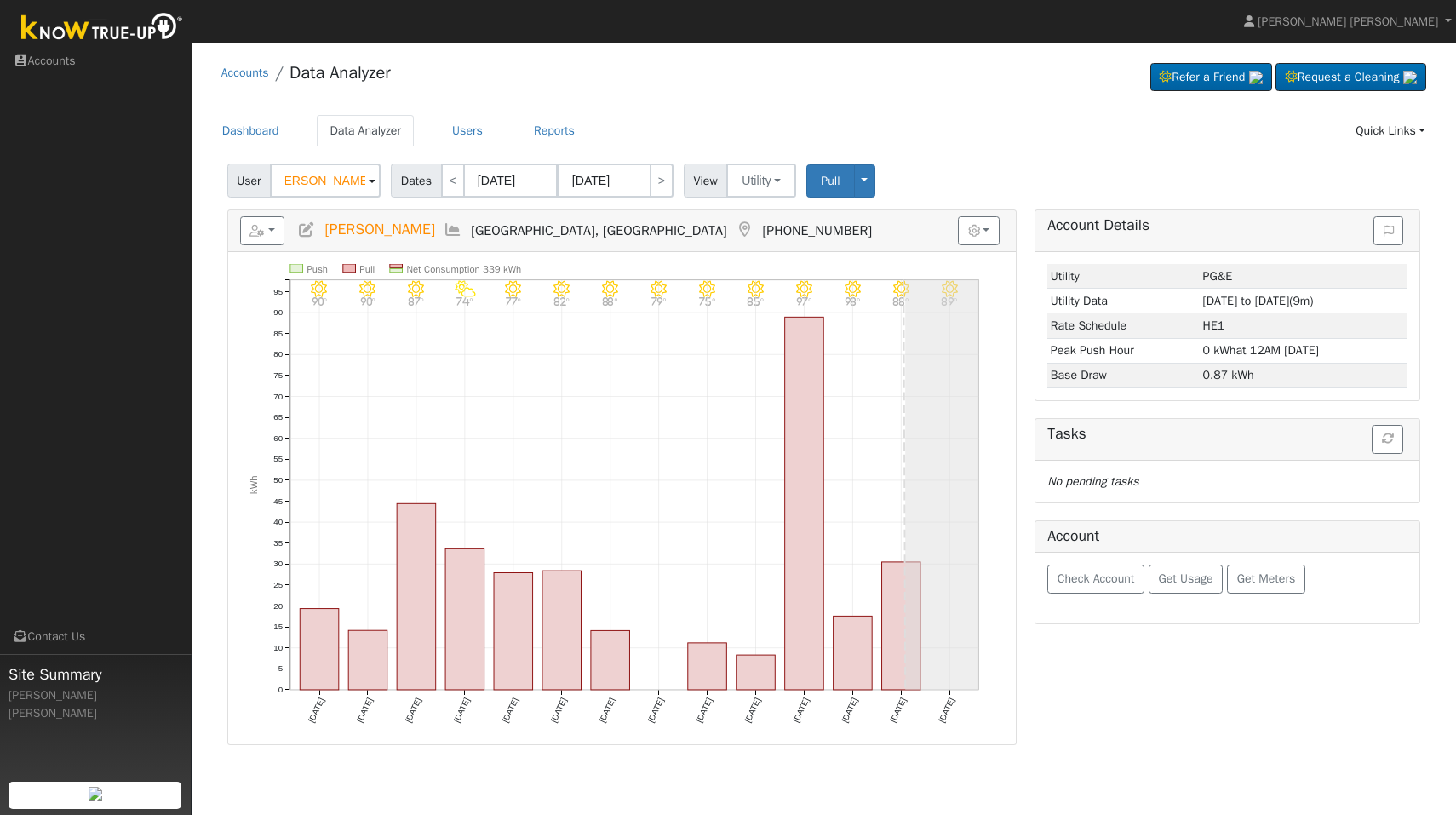 click at bounding box center (372, 181) 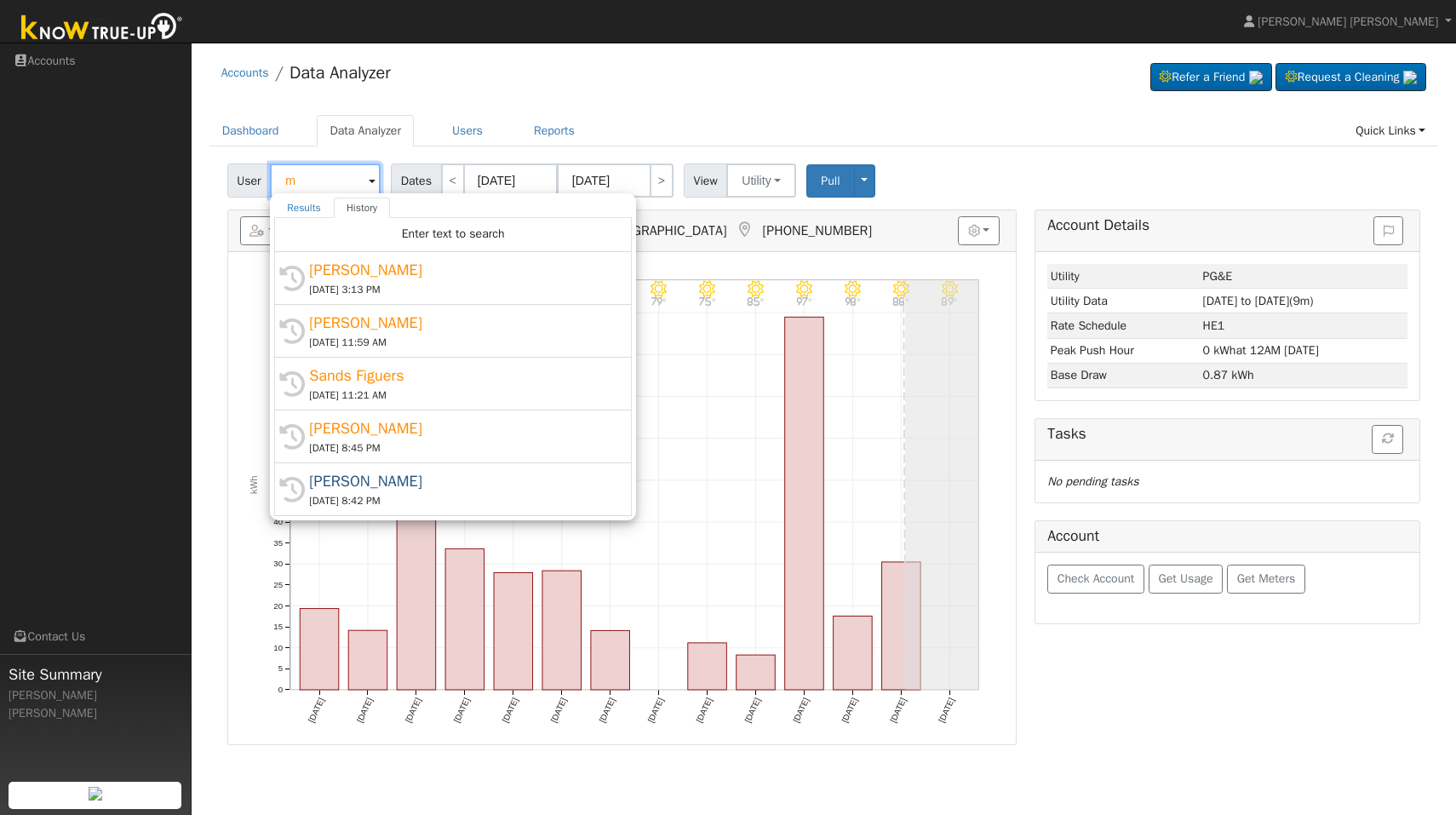 scroll, scrollTop: 0, scrollLeft: 0, axis: both 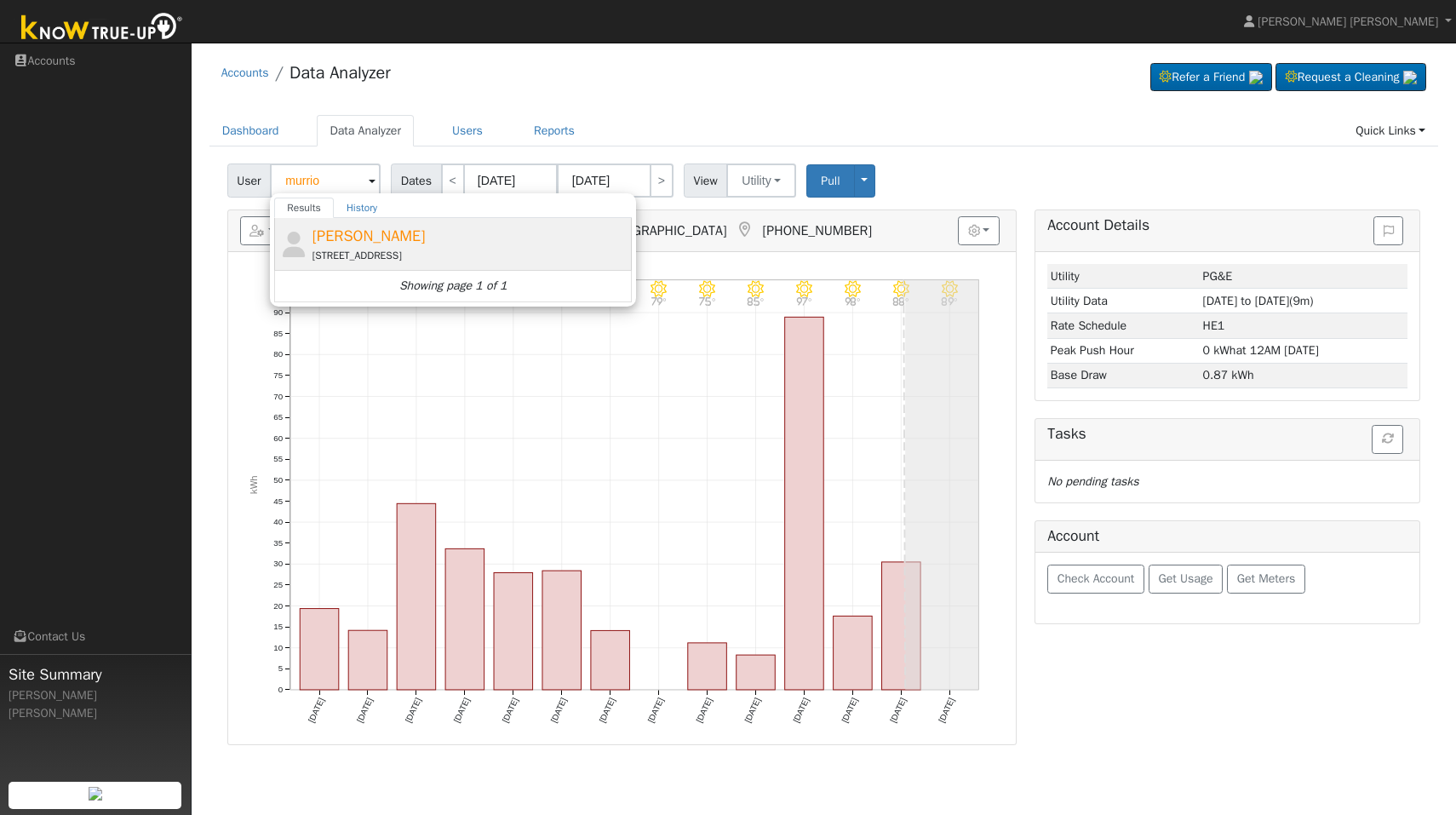 click on "Murrio Gathu" at bounding box center [369, 236] 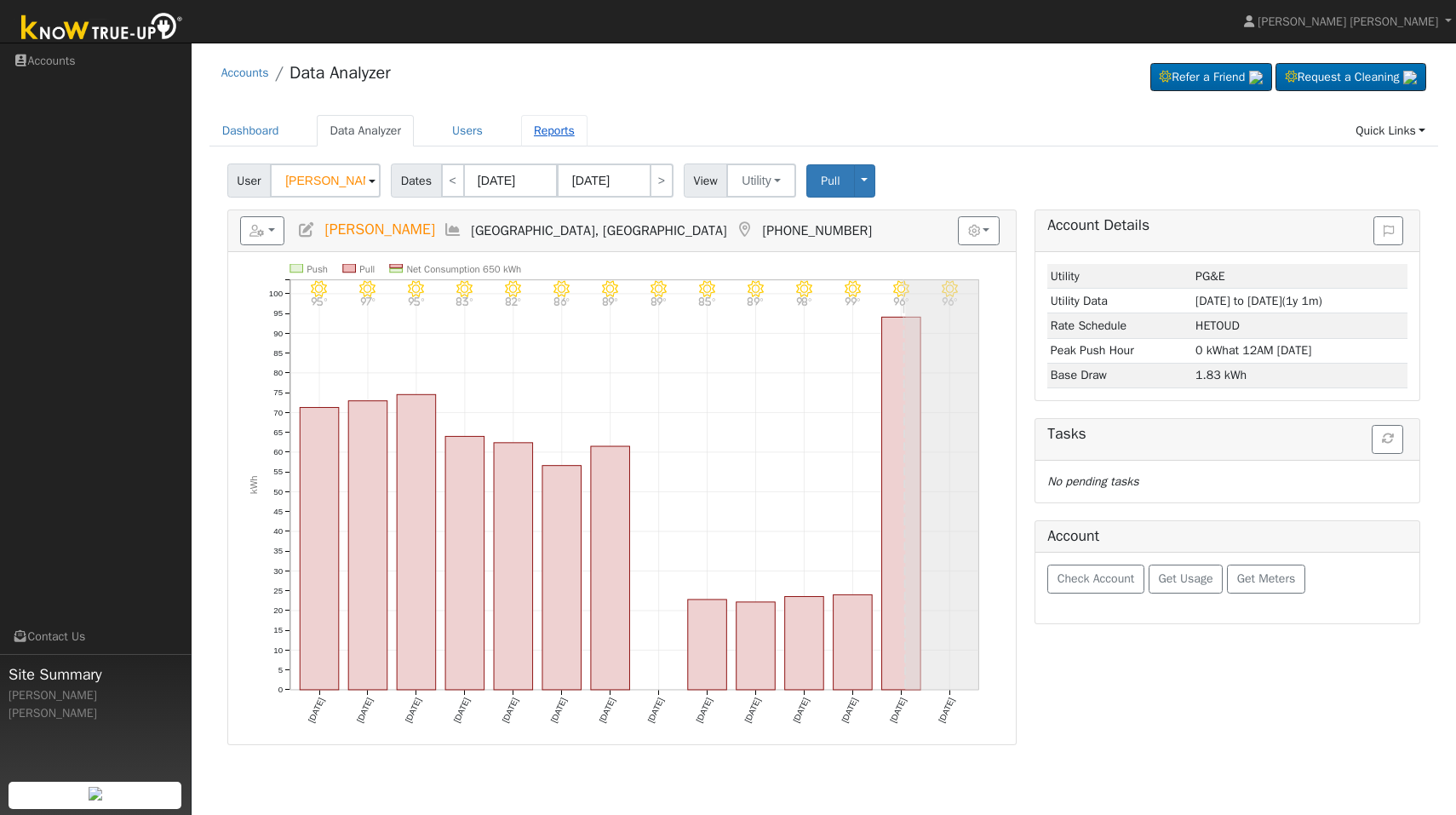 click on "Reports" at bounding box center [554, 130] 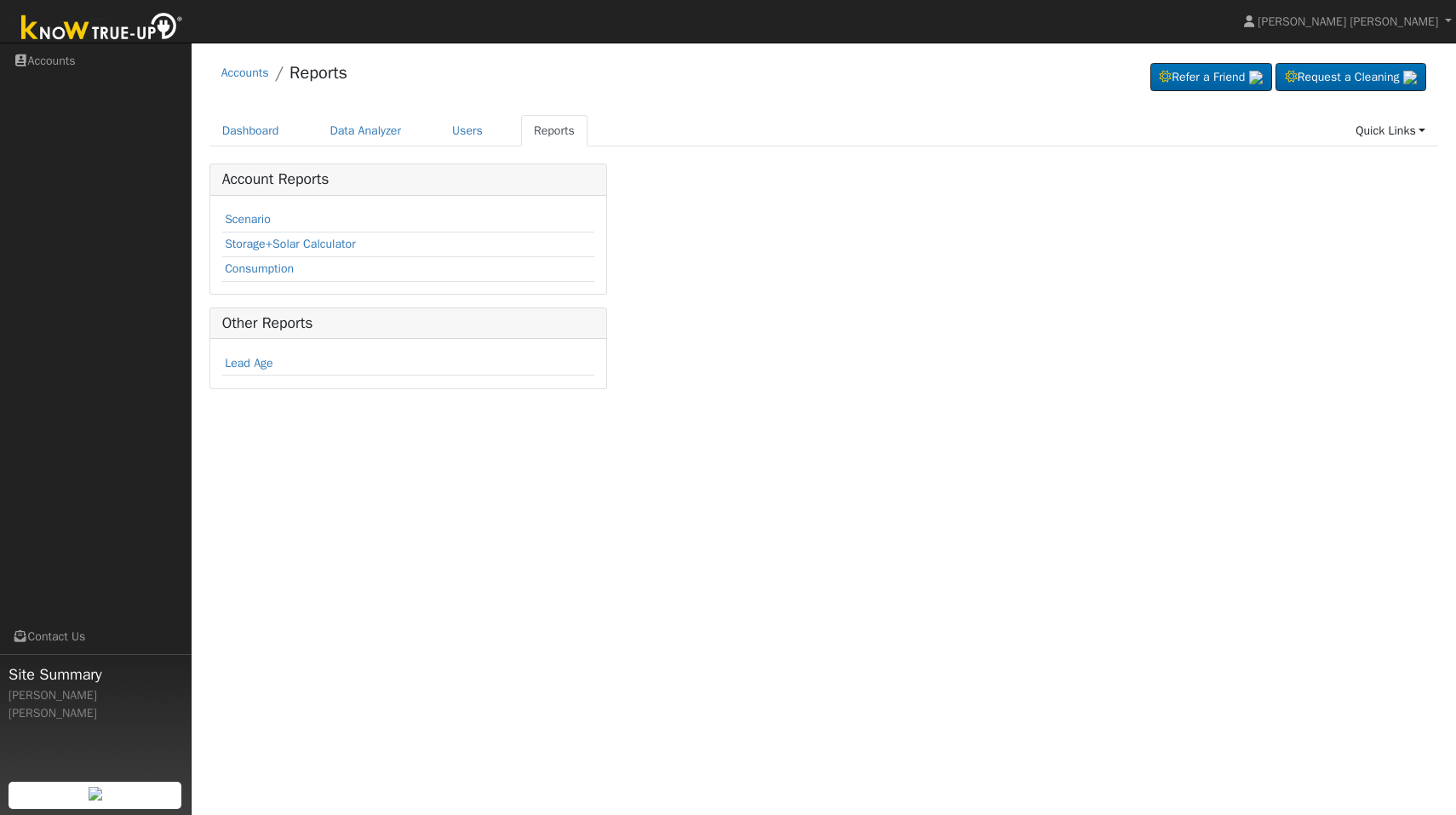 scroll, scrollTop: 0, scrollLeft: 0, axis: both 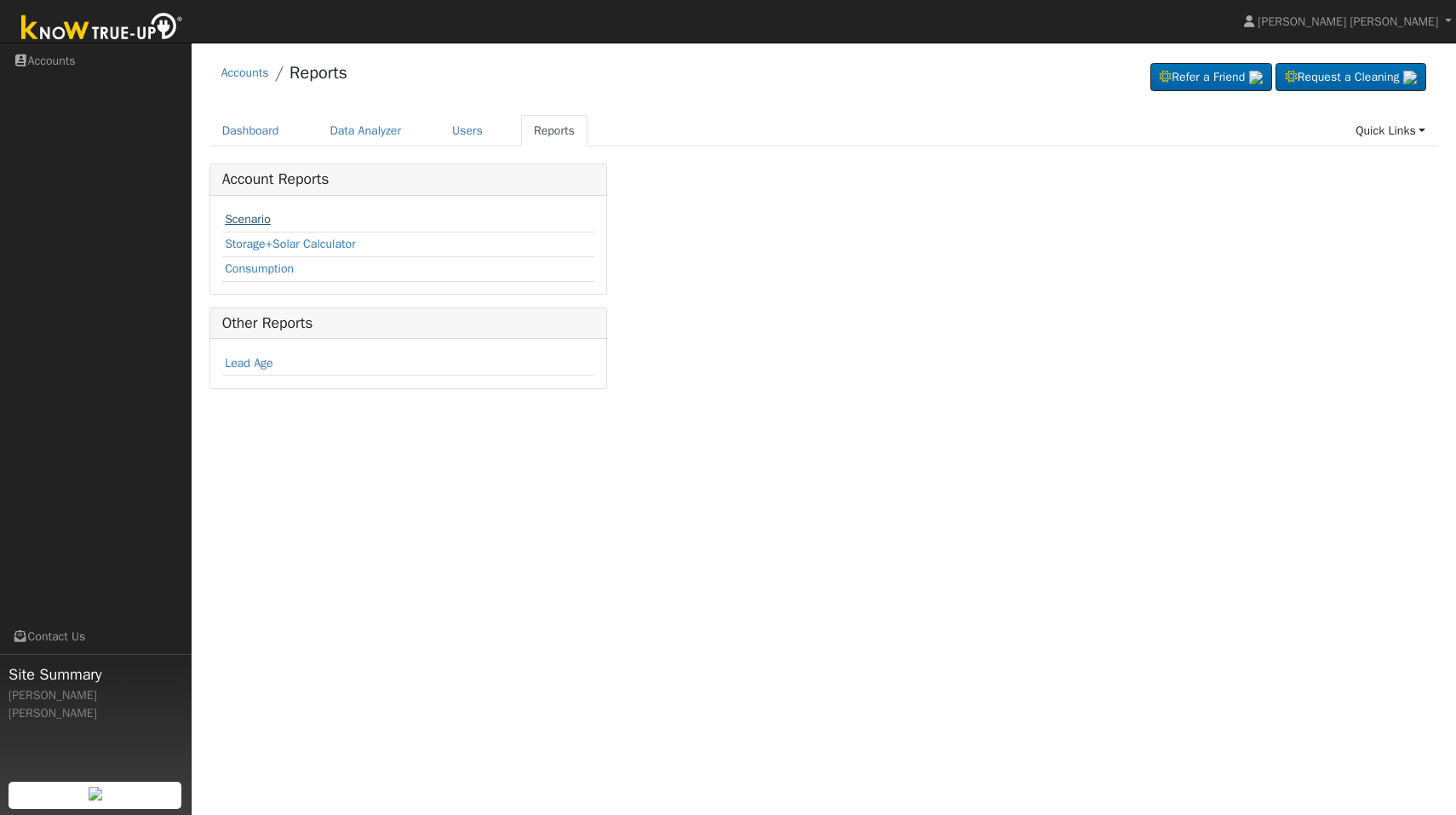 click on "Scenario" at bounding box center [248, 219] 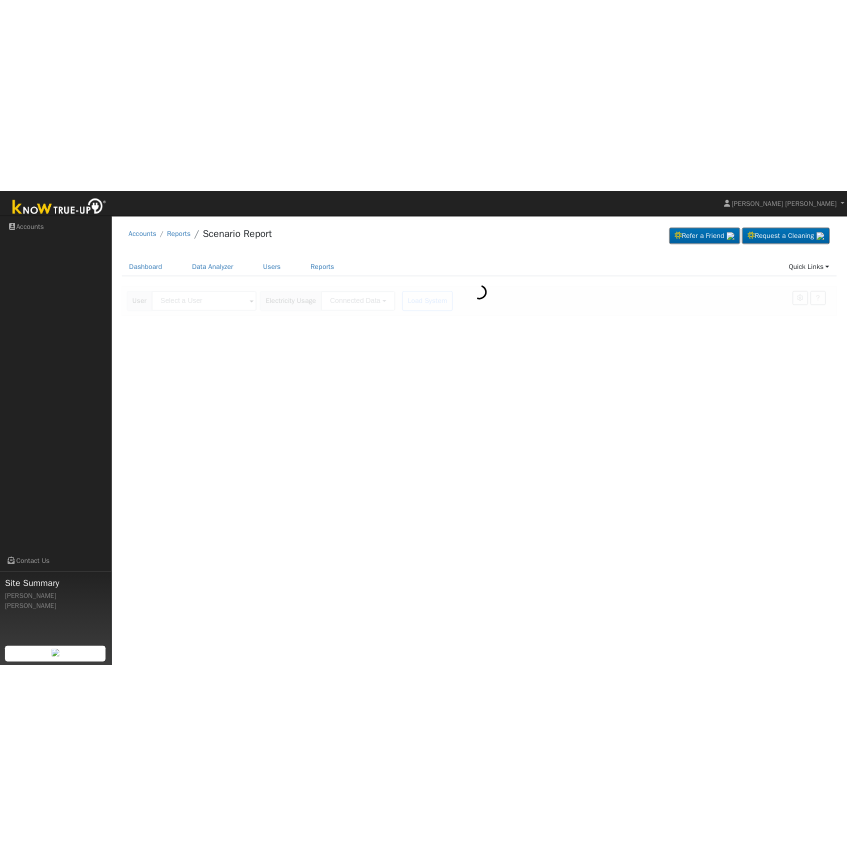 scroll, scrollTop: 0, scrollLeft: 0, axis: both 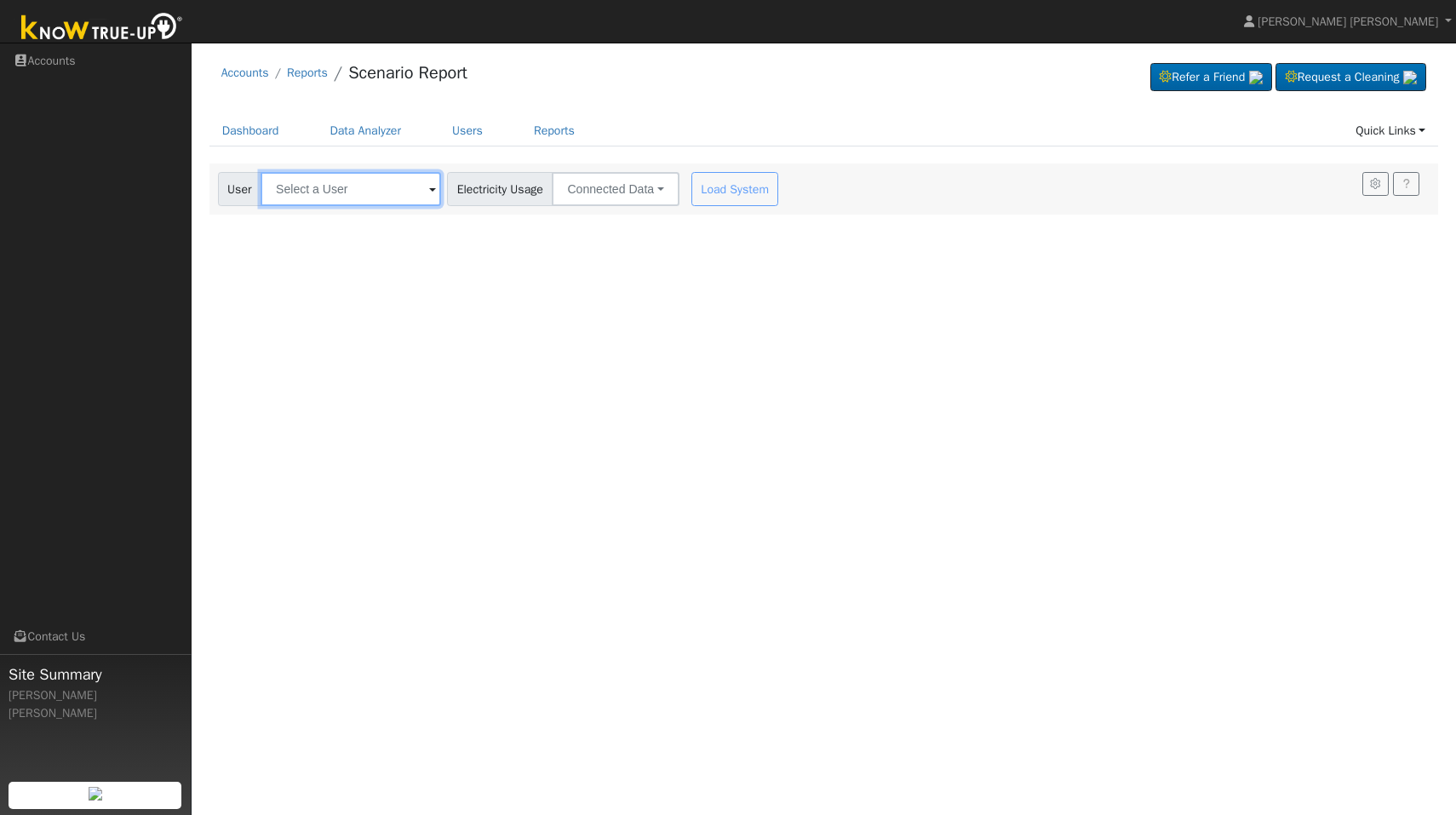 click at bounding box center [351, 189] 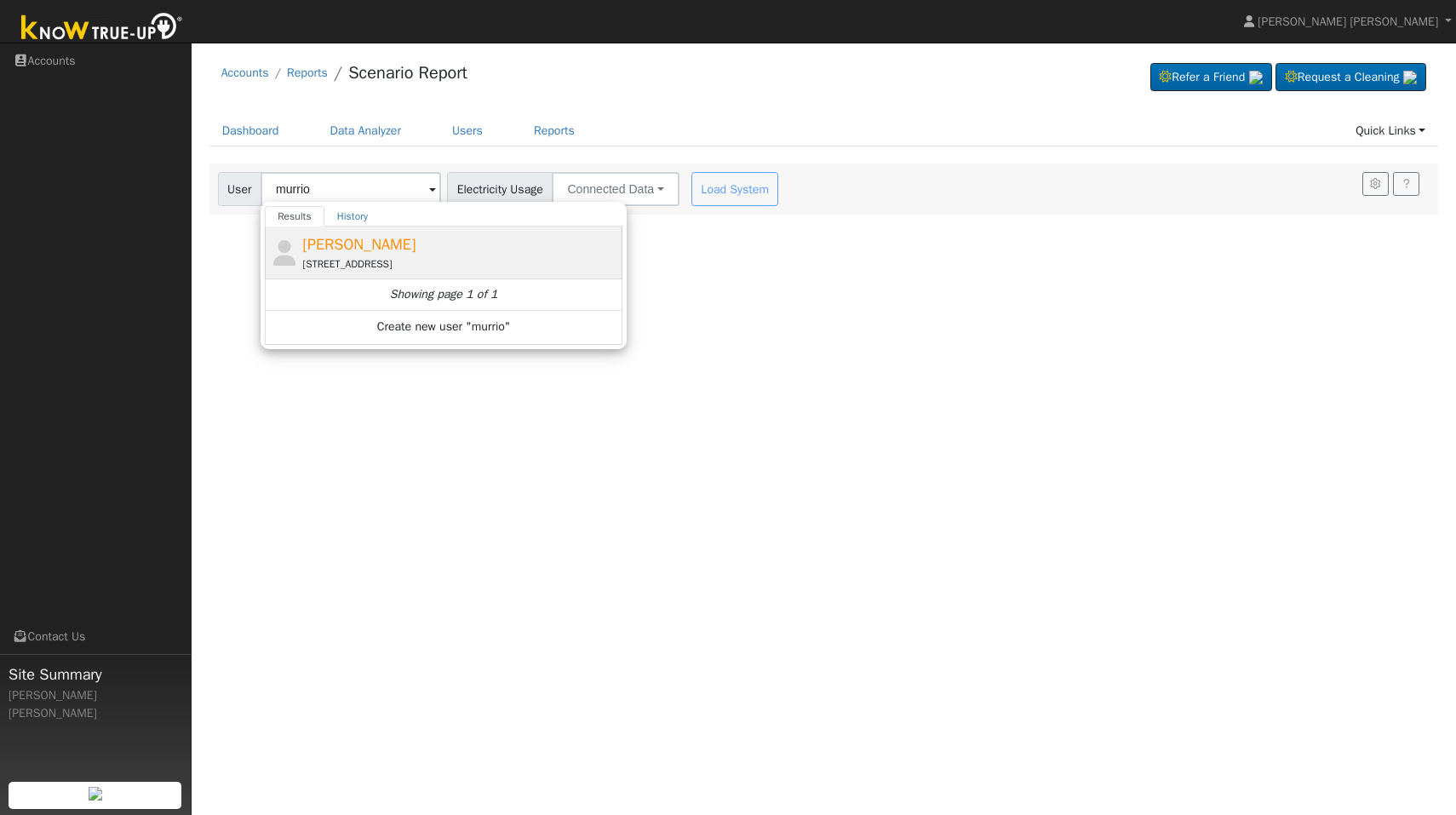 click on "[PERSON_NAME]" at bounding box center (359, 244) 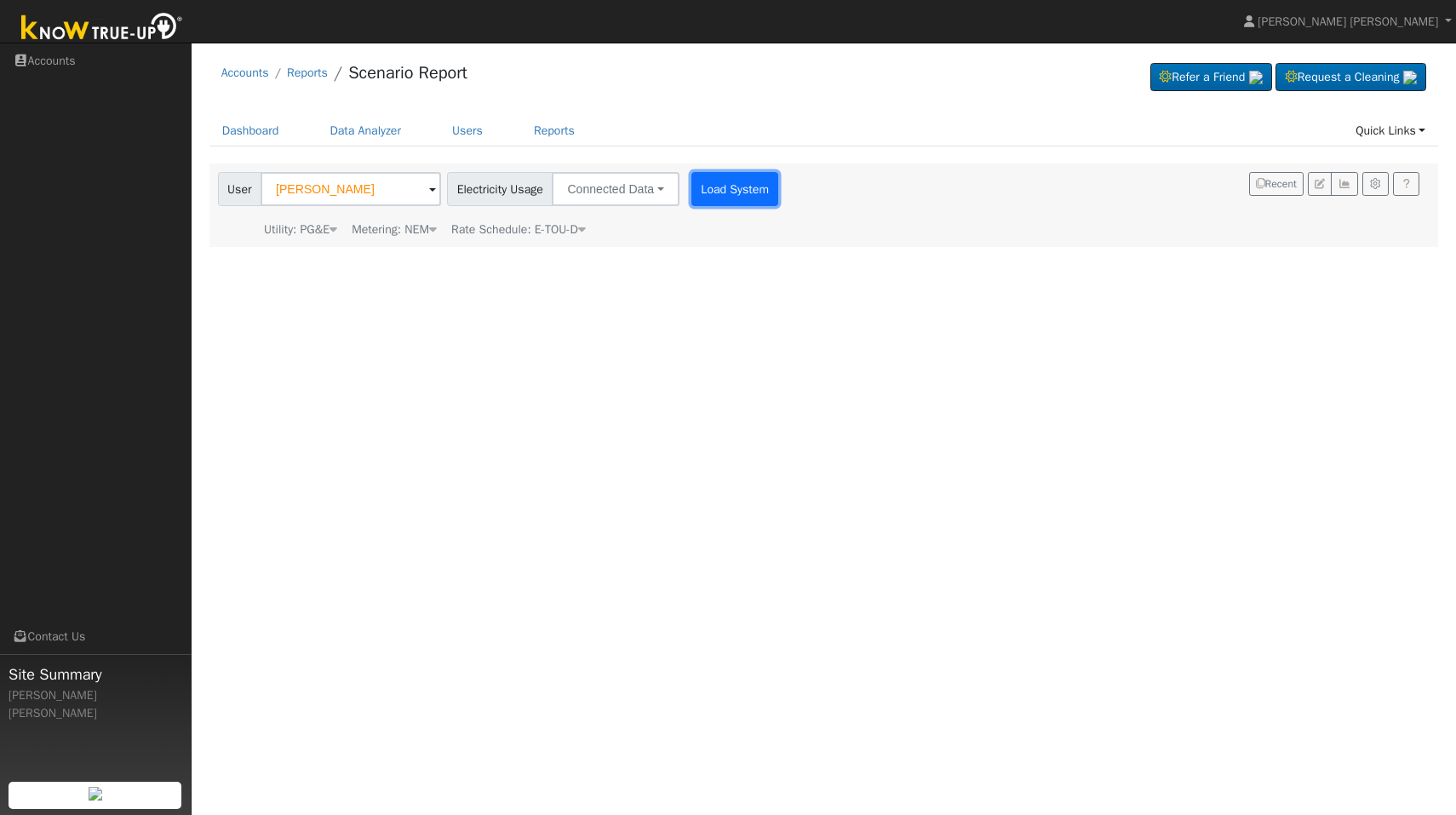 click on "Load System" at bounding box center [735, 189] 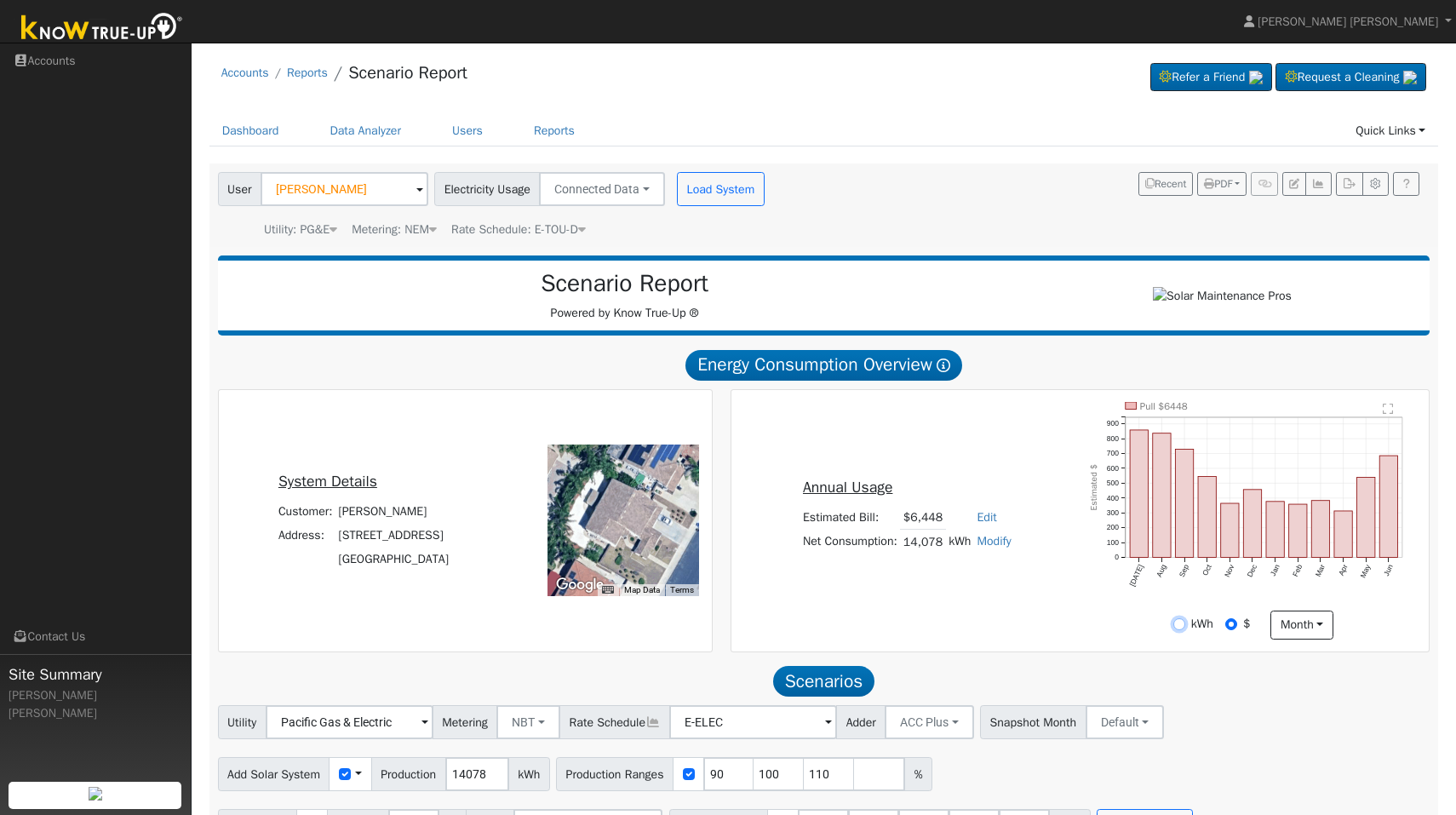 click on "kWh" at bounding box center [1179, 624] 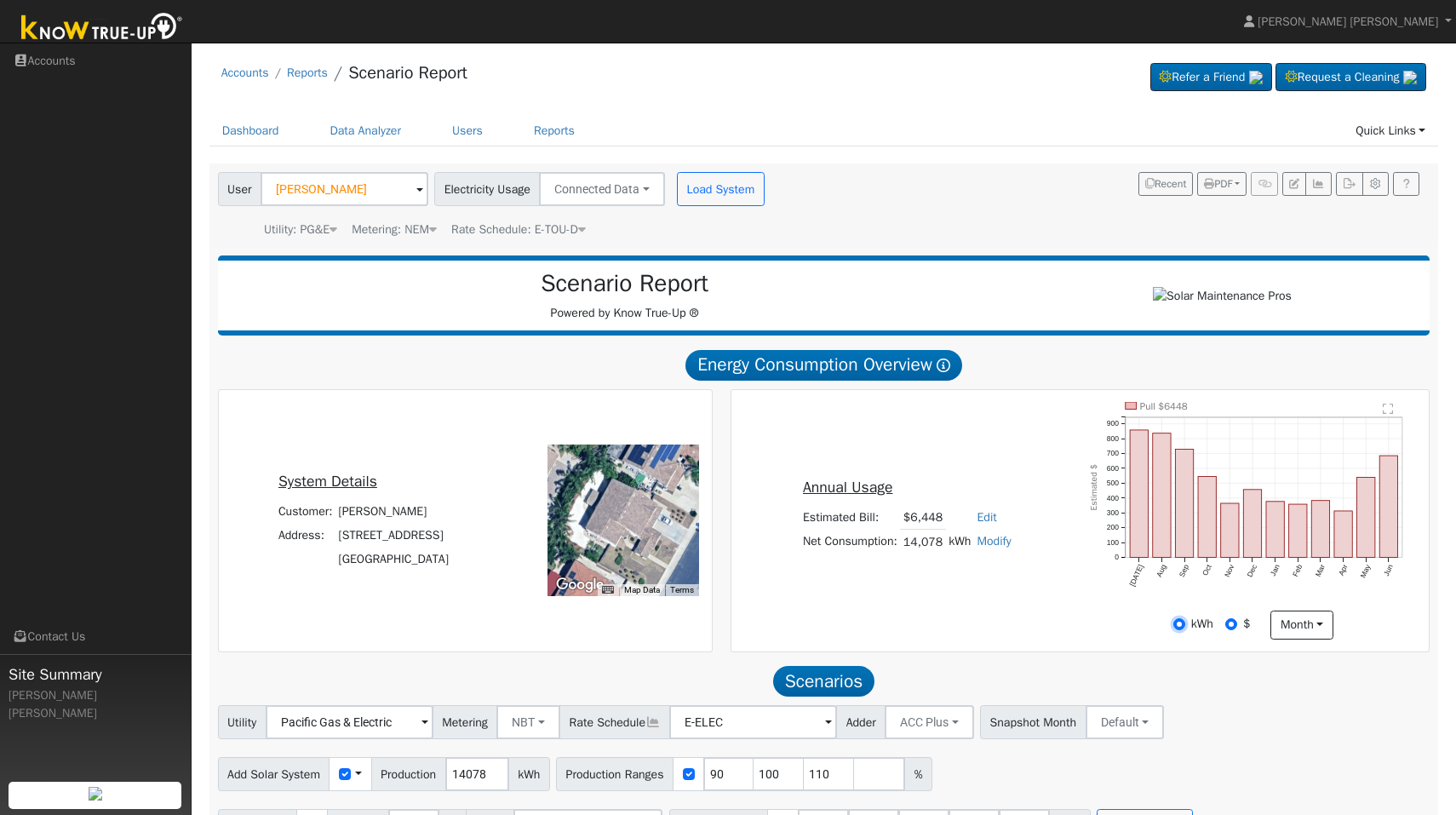 radio on "true" 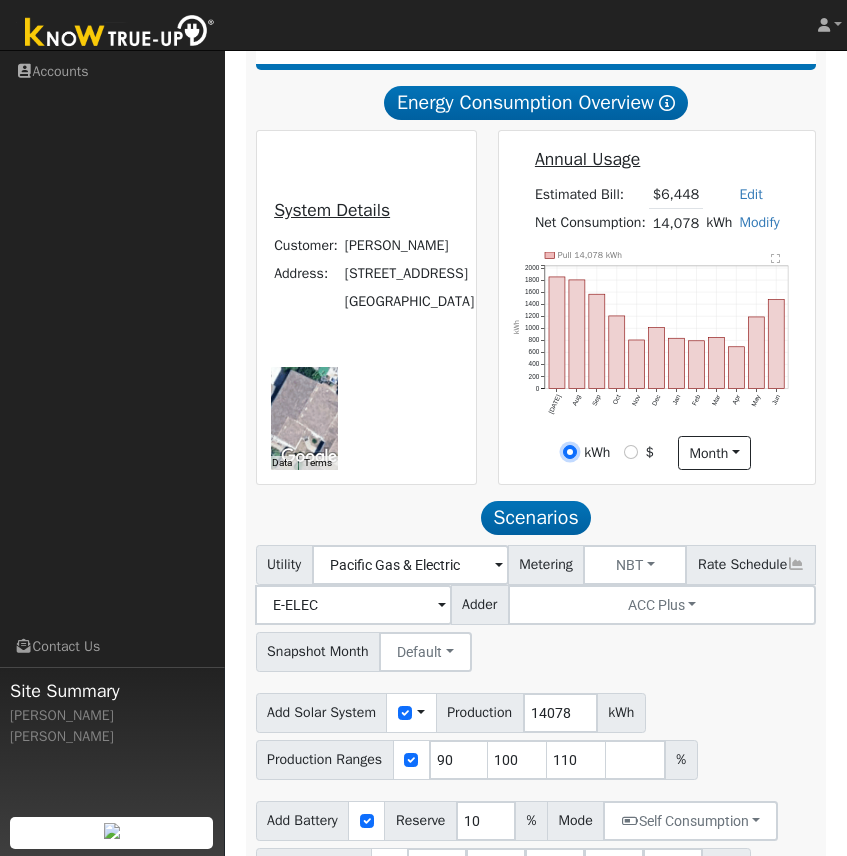 scroll, scrollTop: 453, scrollLeft: 0, axis: vertical 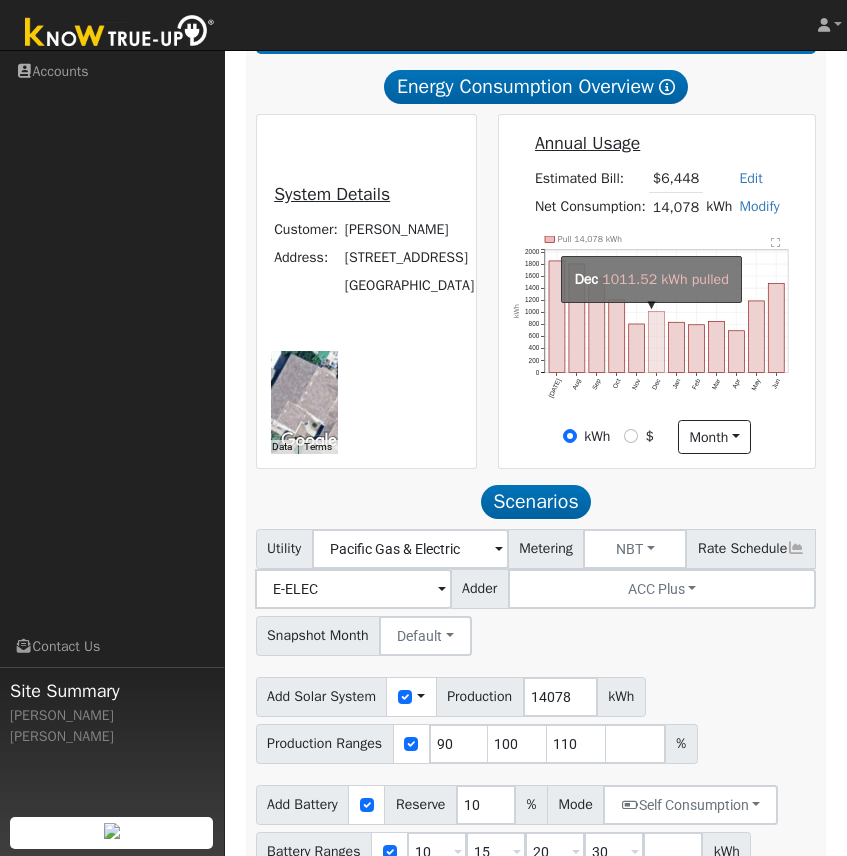 click on "onclick=""" 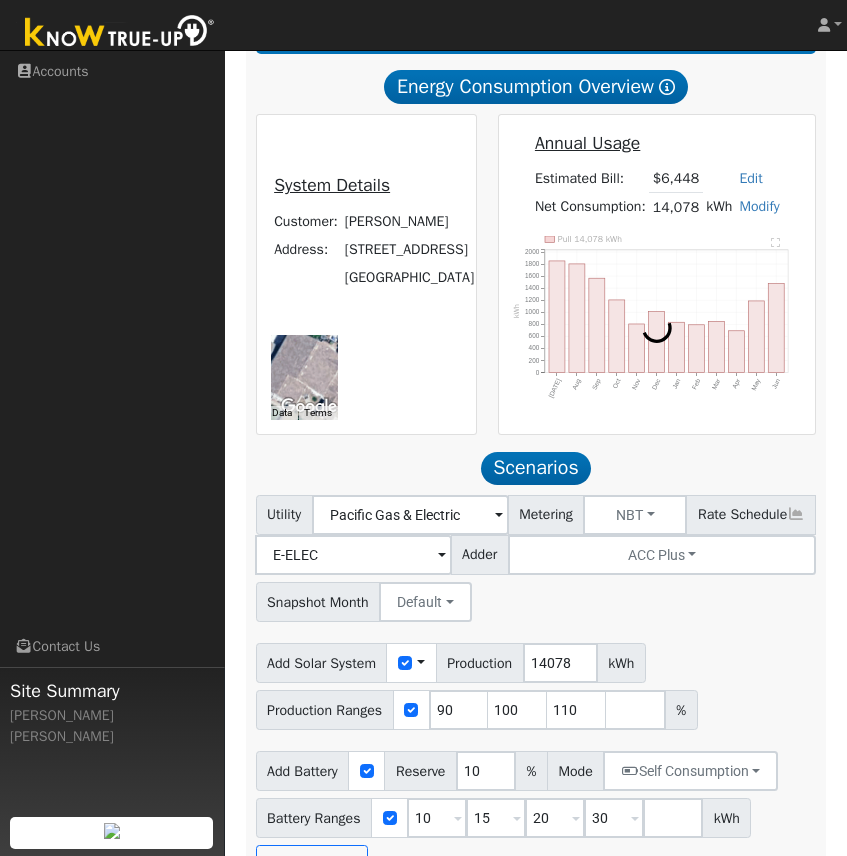 scroll, scrollTop: 375, scrollLeft: 0, axis: vertical 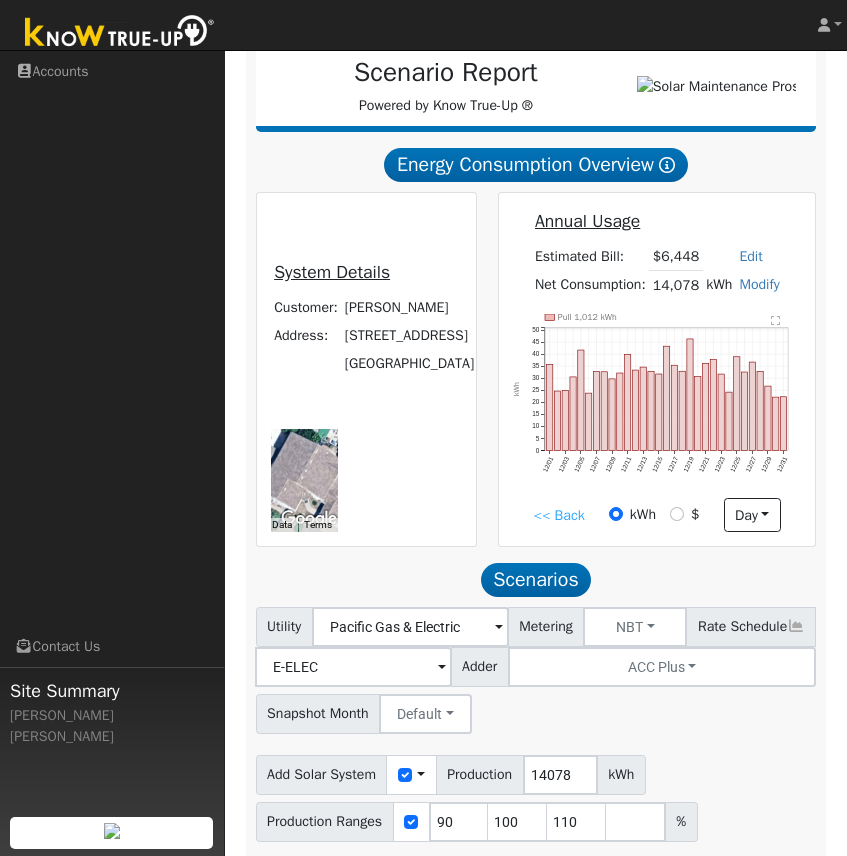 click on "<< Back" at bounding box center (559, 515) 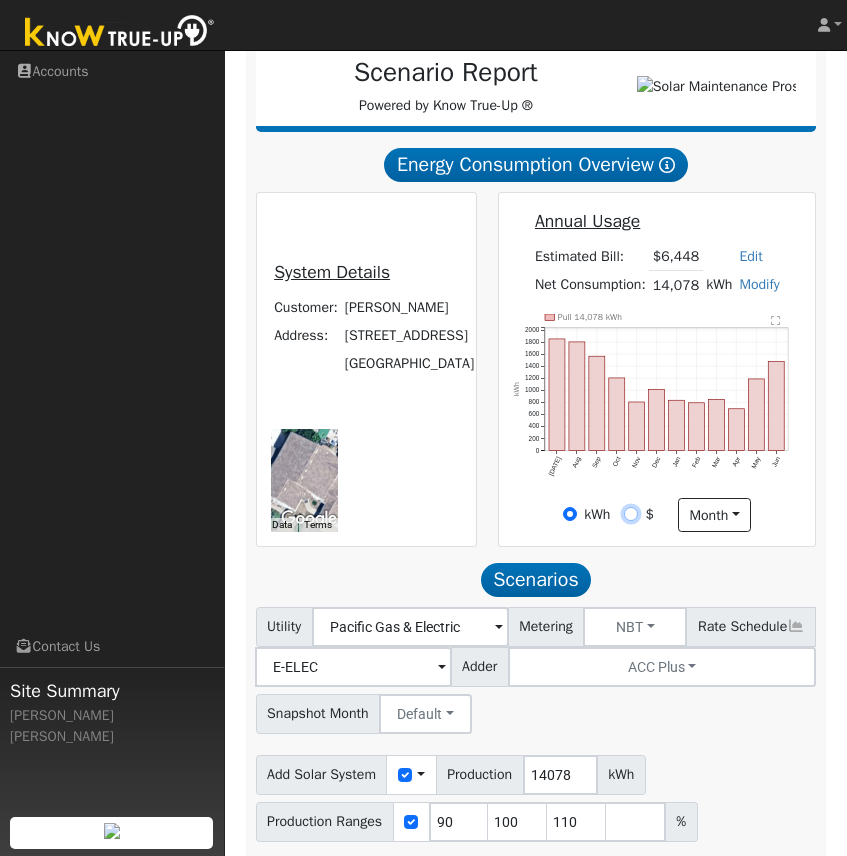 click on "$" at bounding box center [631, 514] 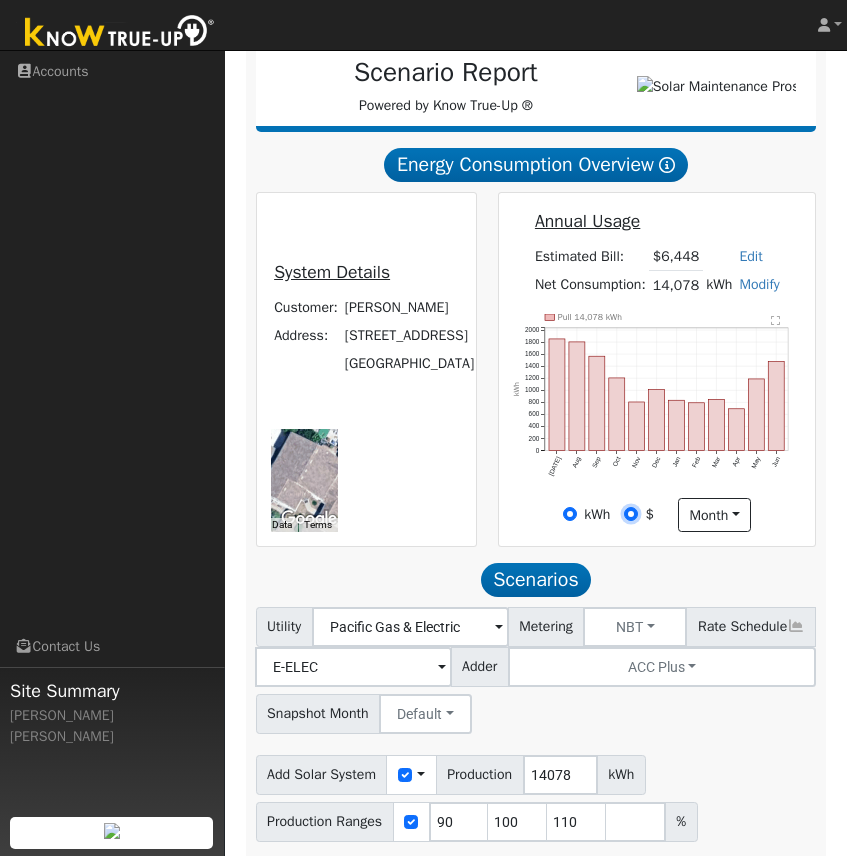 radio on "true" 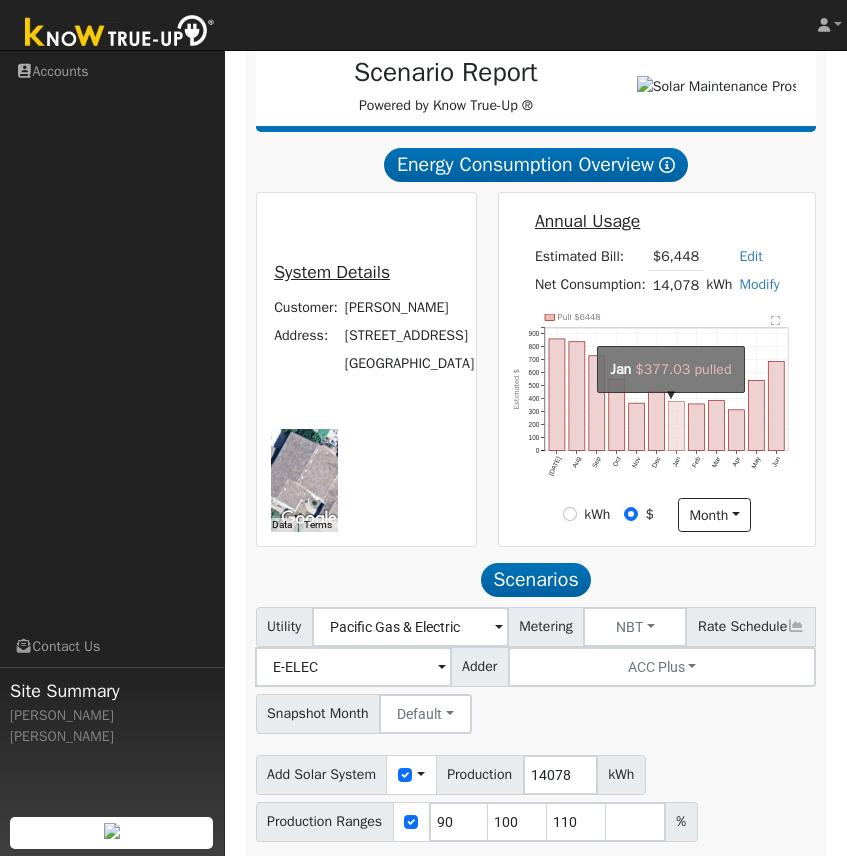 click on "onclick=""" 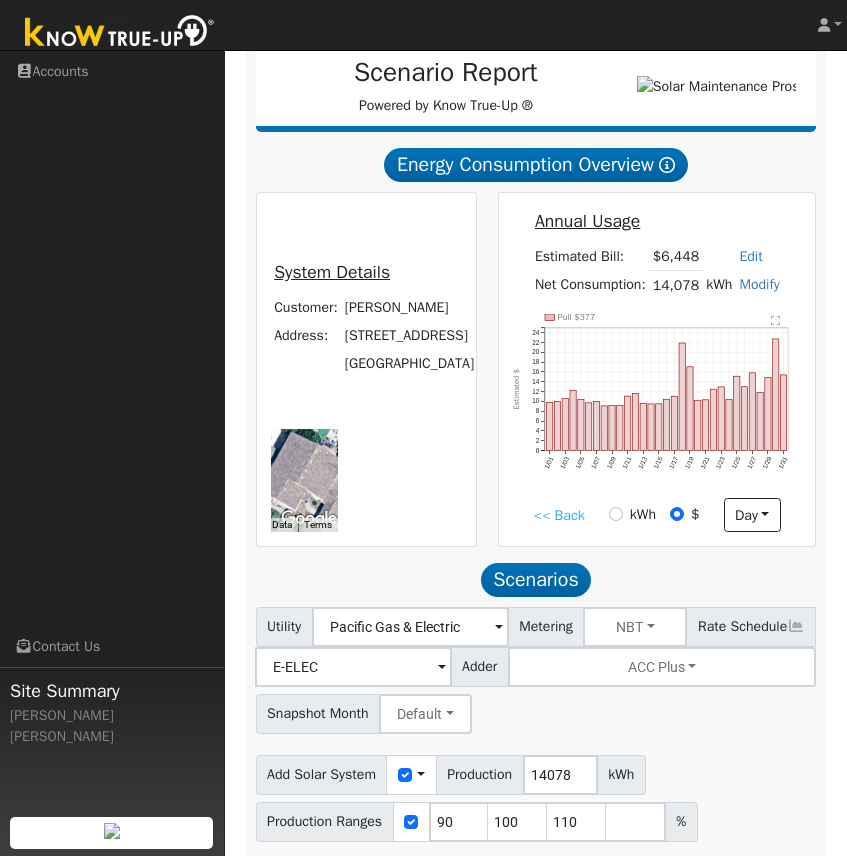 click on "<< Back" at bounding box center (559, 515) 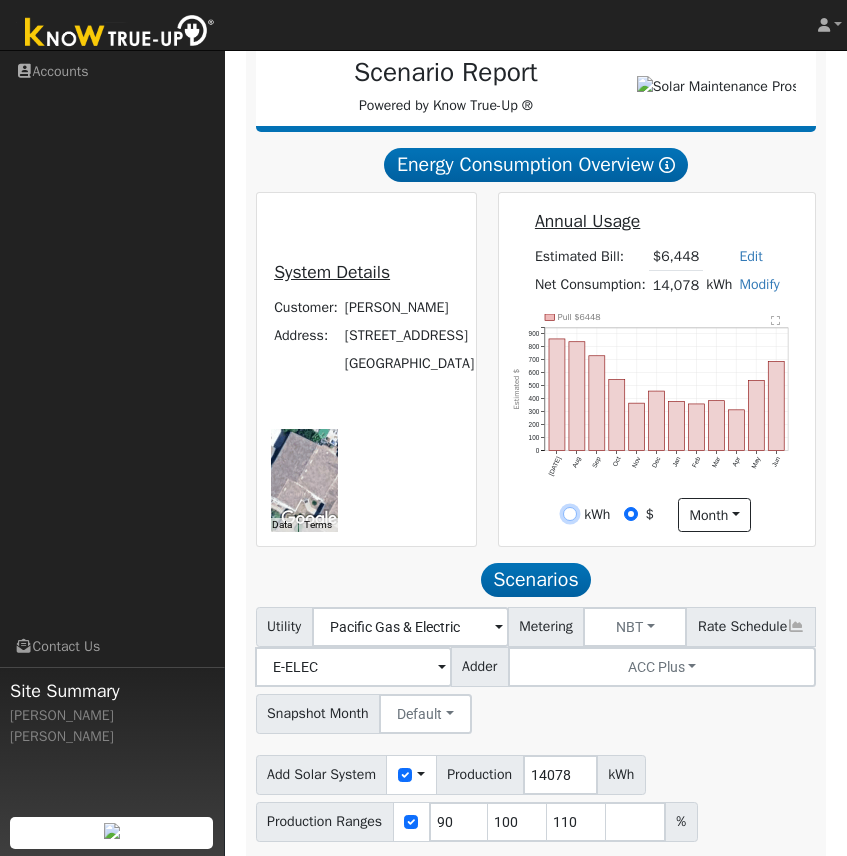 click on "kWh" at bounding box center (570, 514) 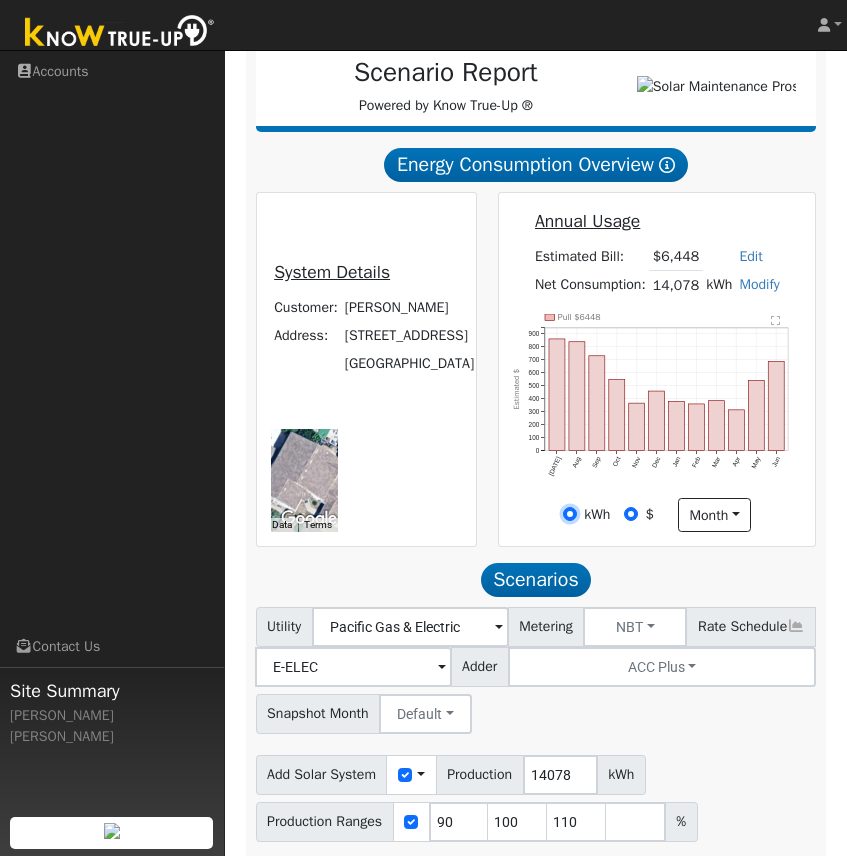 radio on "true" 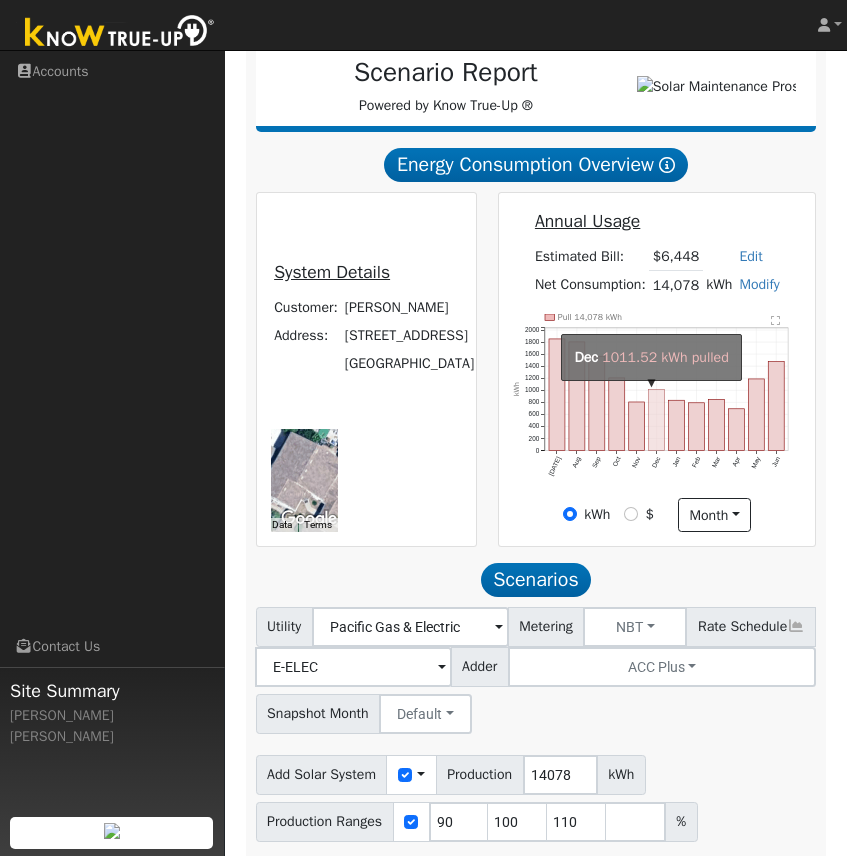 click on "onclick=""" 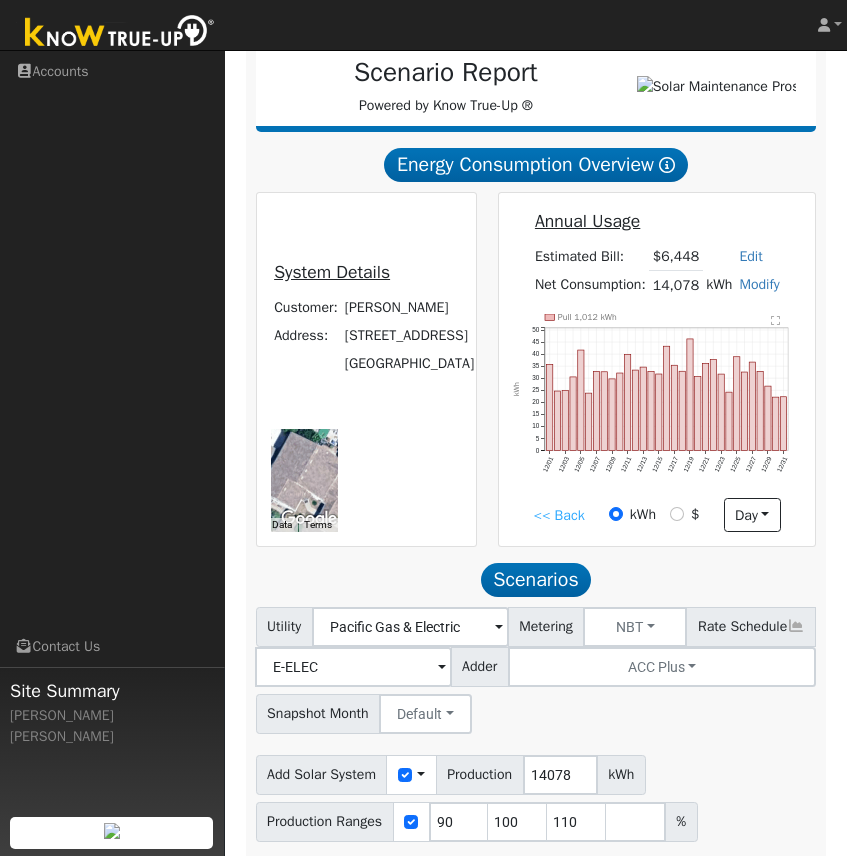 click on "<< Back" at bounding box center (559, 515) 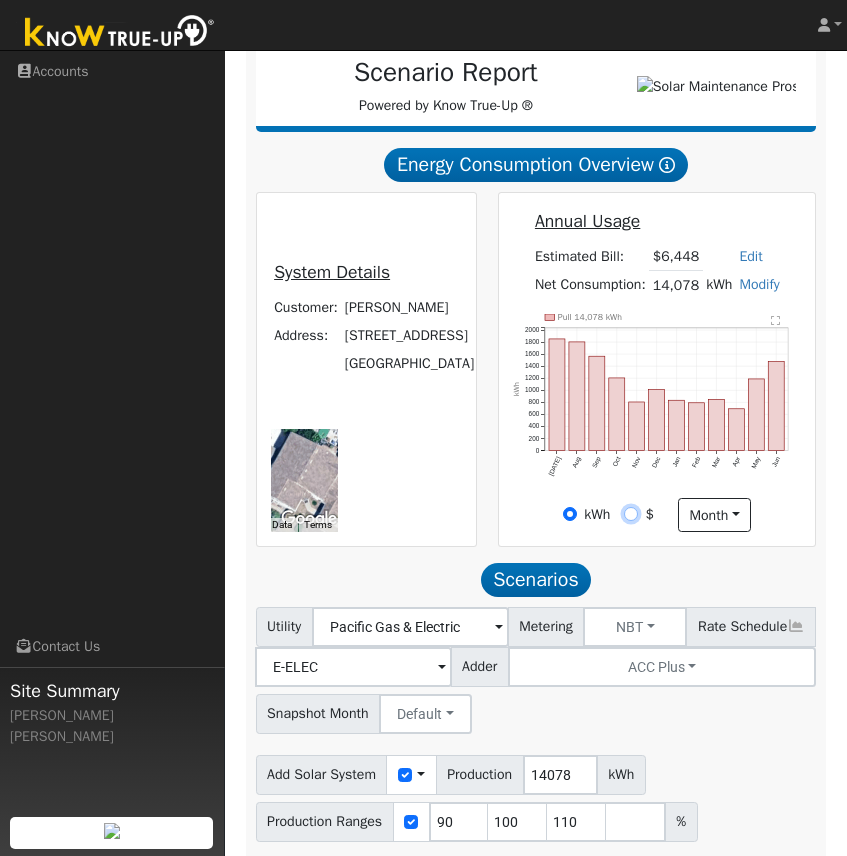 click on "$" at bounding box center (631, 514) 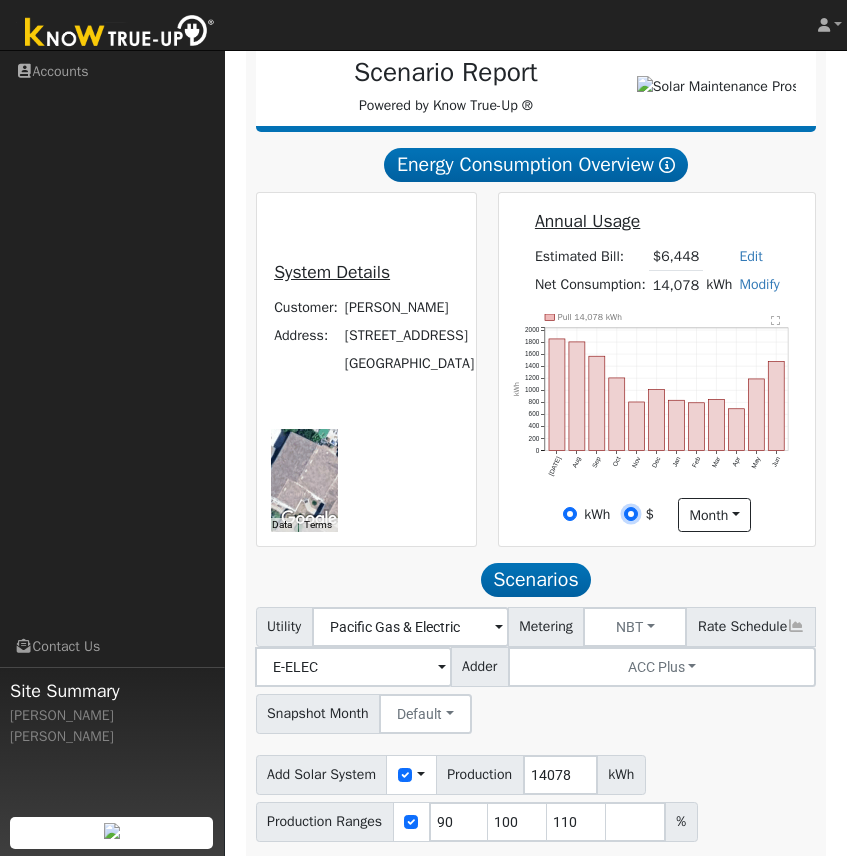 radio on "true" 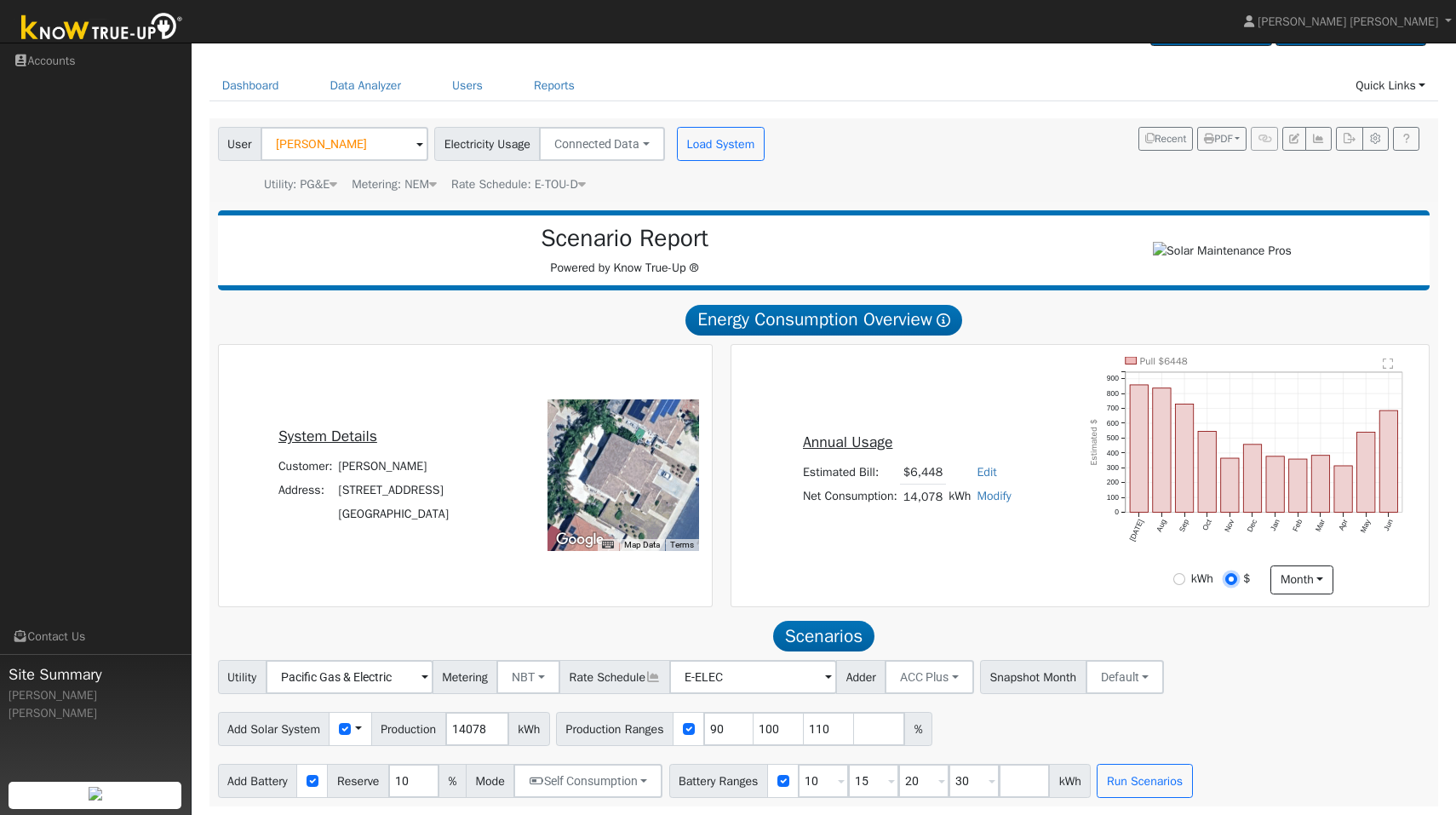 scroll, scrollTop: 0, scrollLeft: 0, axis: both 